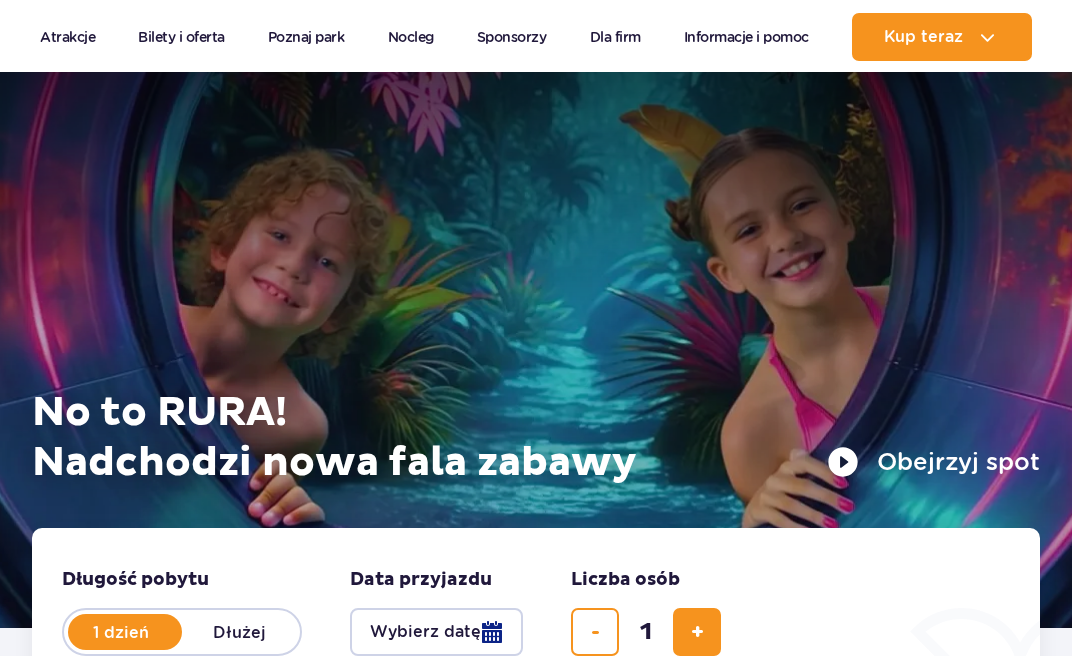 scroll, scrollTop: 192, scrollLeft: 0, axis: vertical 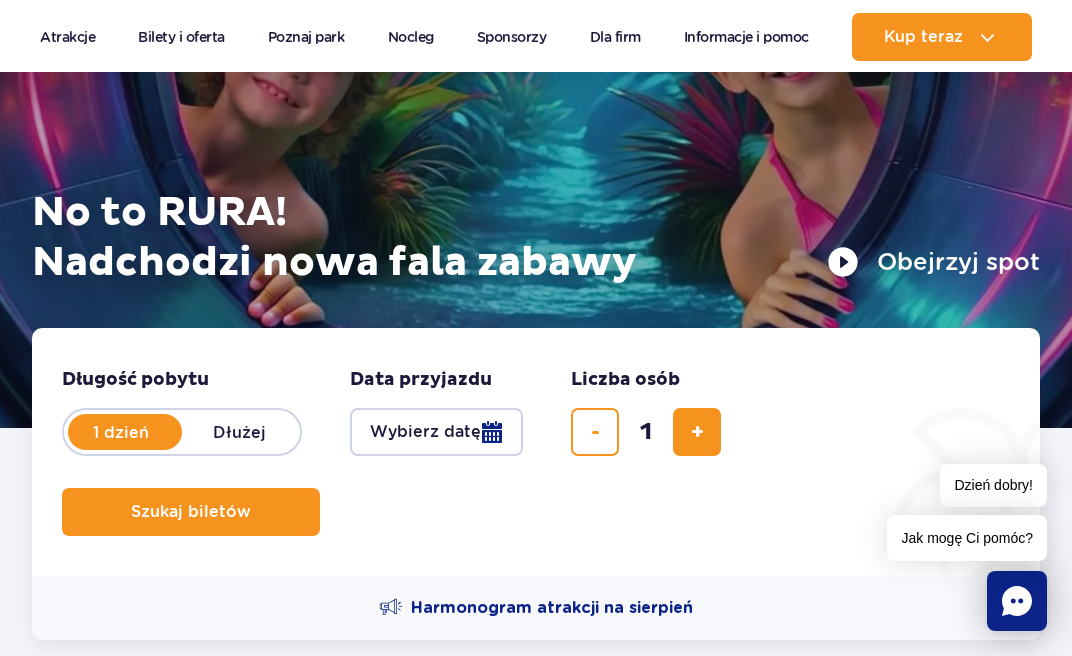 click on "Wybierz datę" at bounding box center [436, 432] 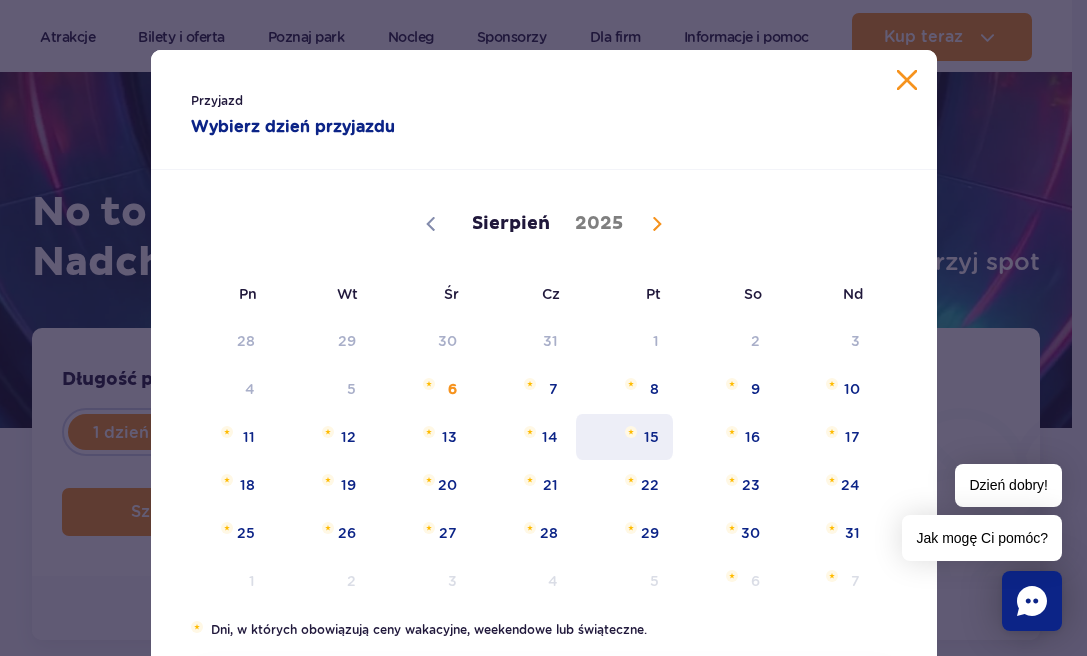 click on "15" at bounding box center [624, 437] 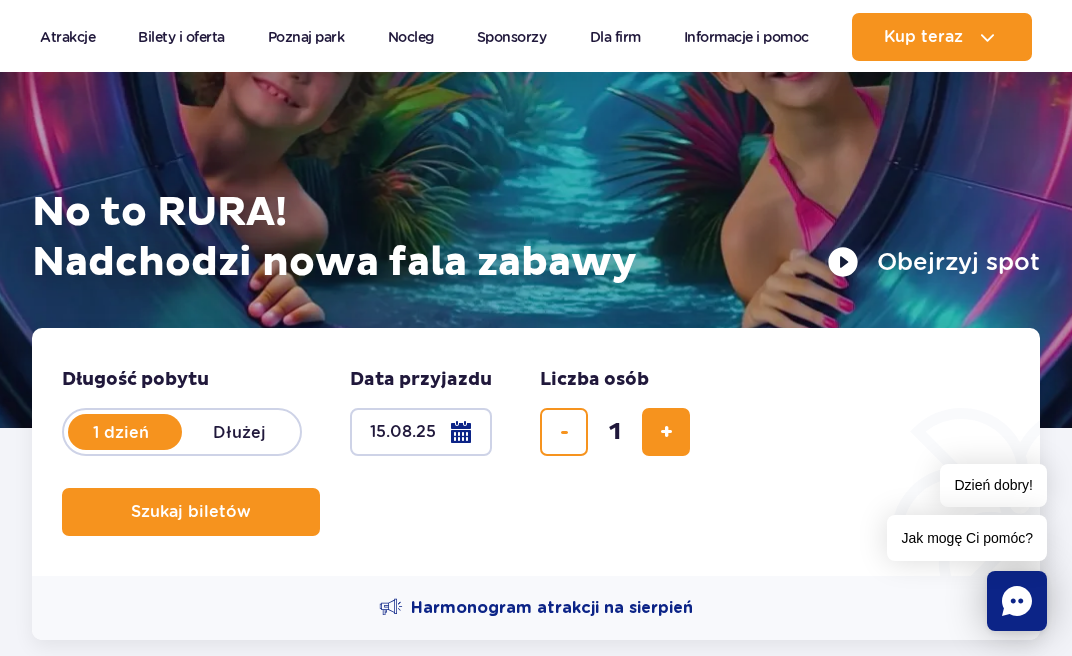 click on "Długość pobytu długość pobytu w hero 1 dzień Dłużej Data przyjazdu data przyjazdu w hero 15.08.25 Liczba osób Liczba osób w hero 1 Szukaj biletów" at bounding box center [536, 452] 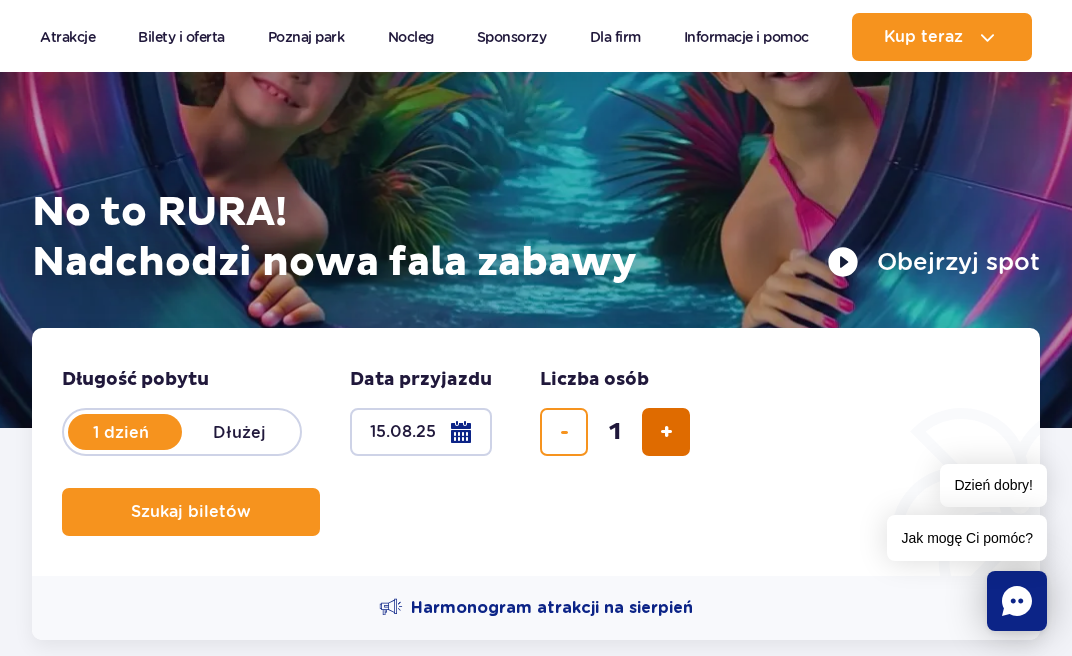 click at bounding box center (666, 432) 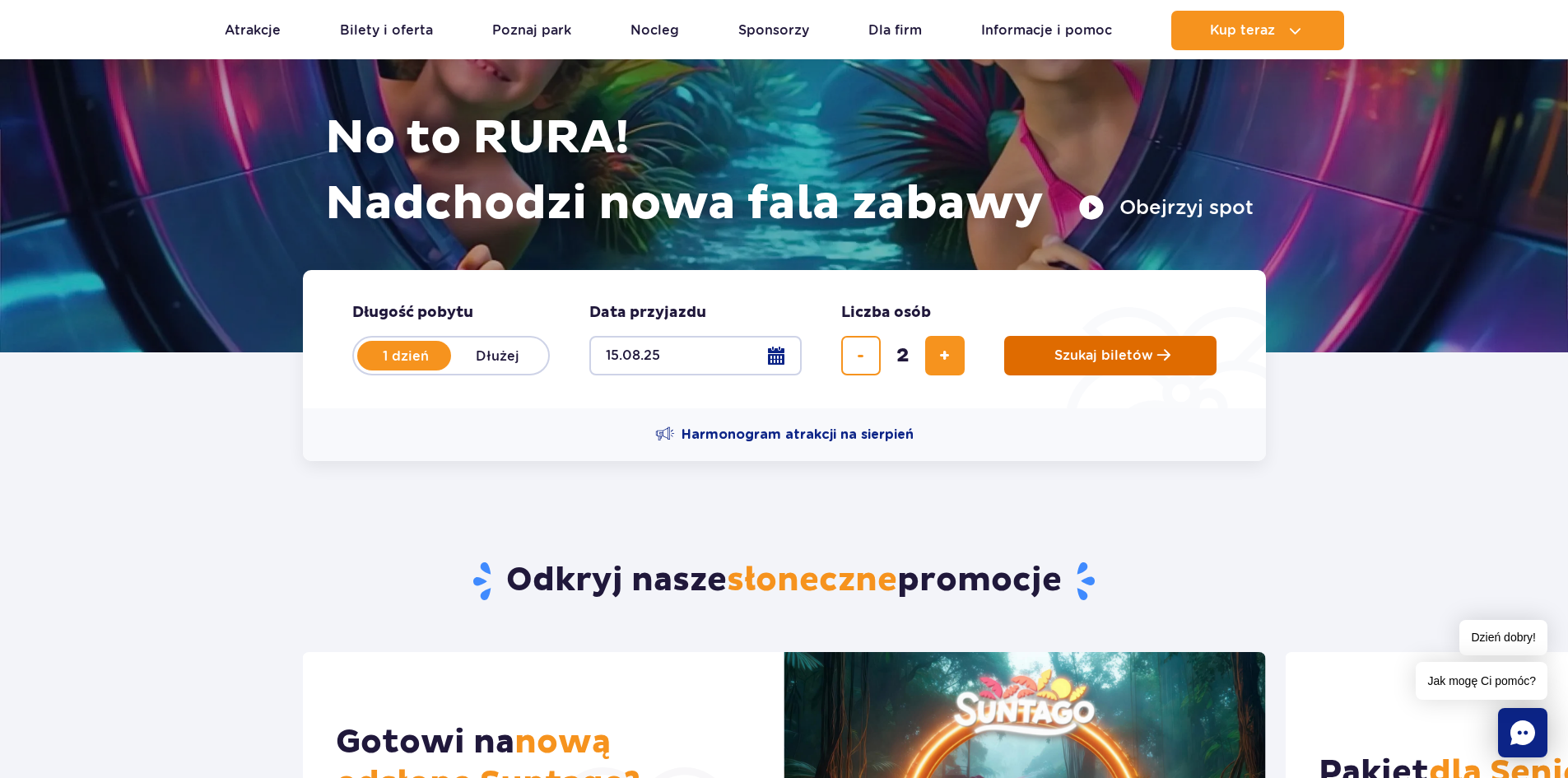 click on "Szukaj biletów" at bounding box center [1110, 356] 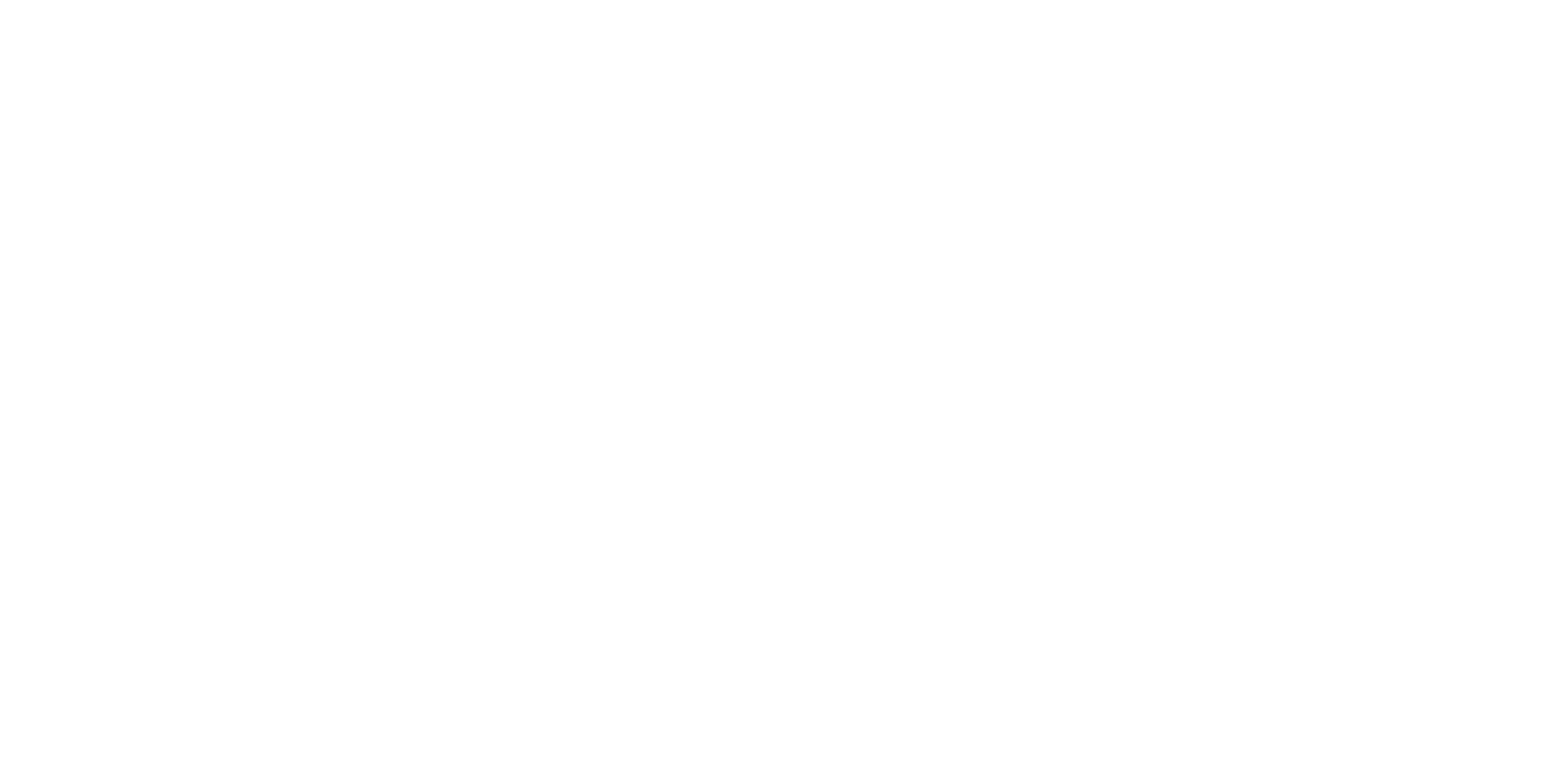 scroll, scrollTop: 0, scrollLeft: 0, axis: both 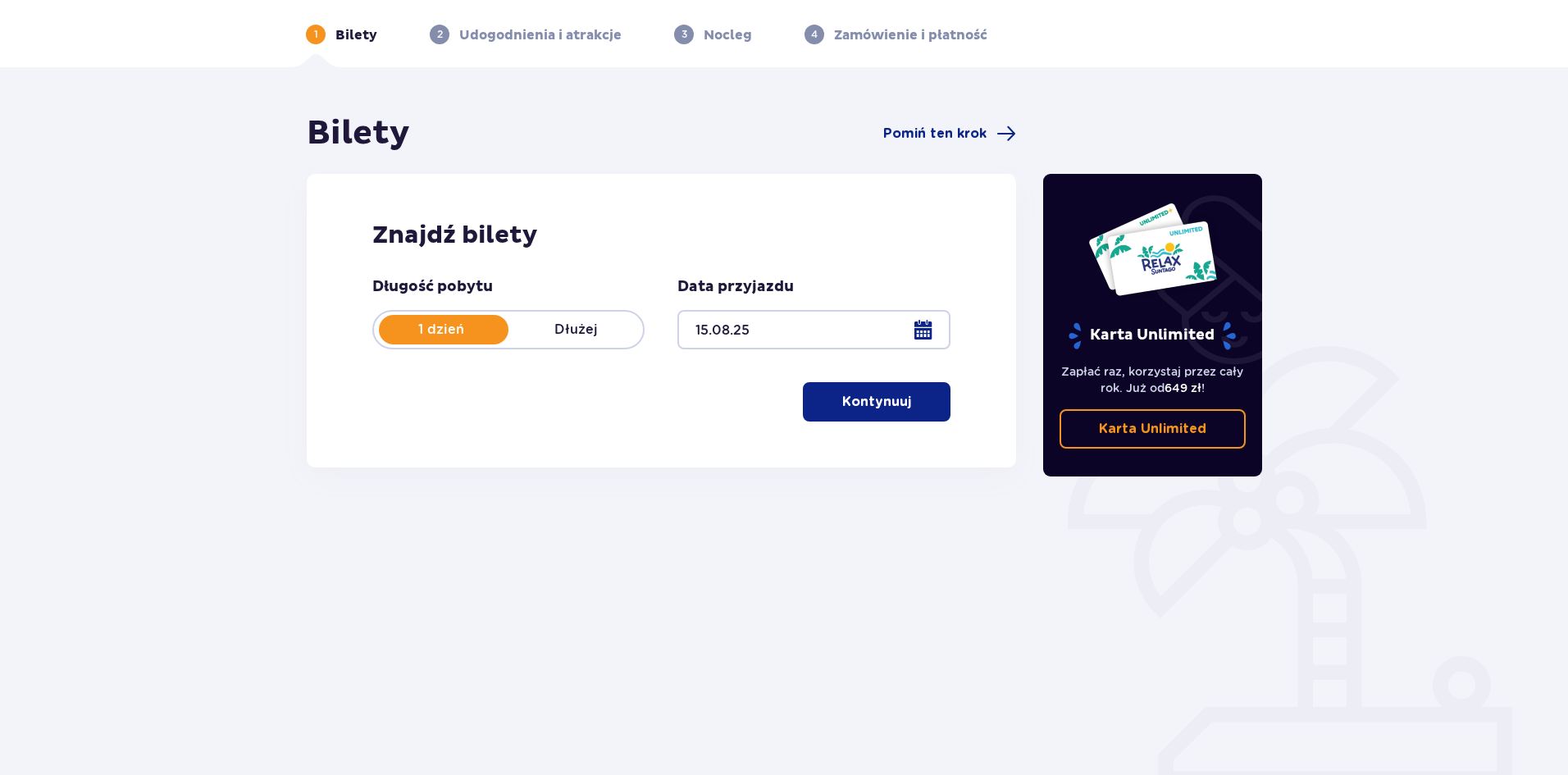 click on "Kontynuuj" at bounding box center [877, 402] 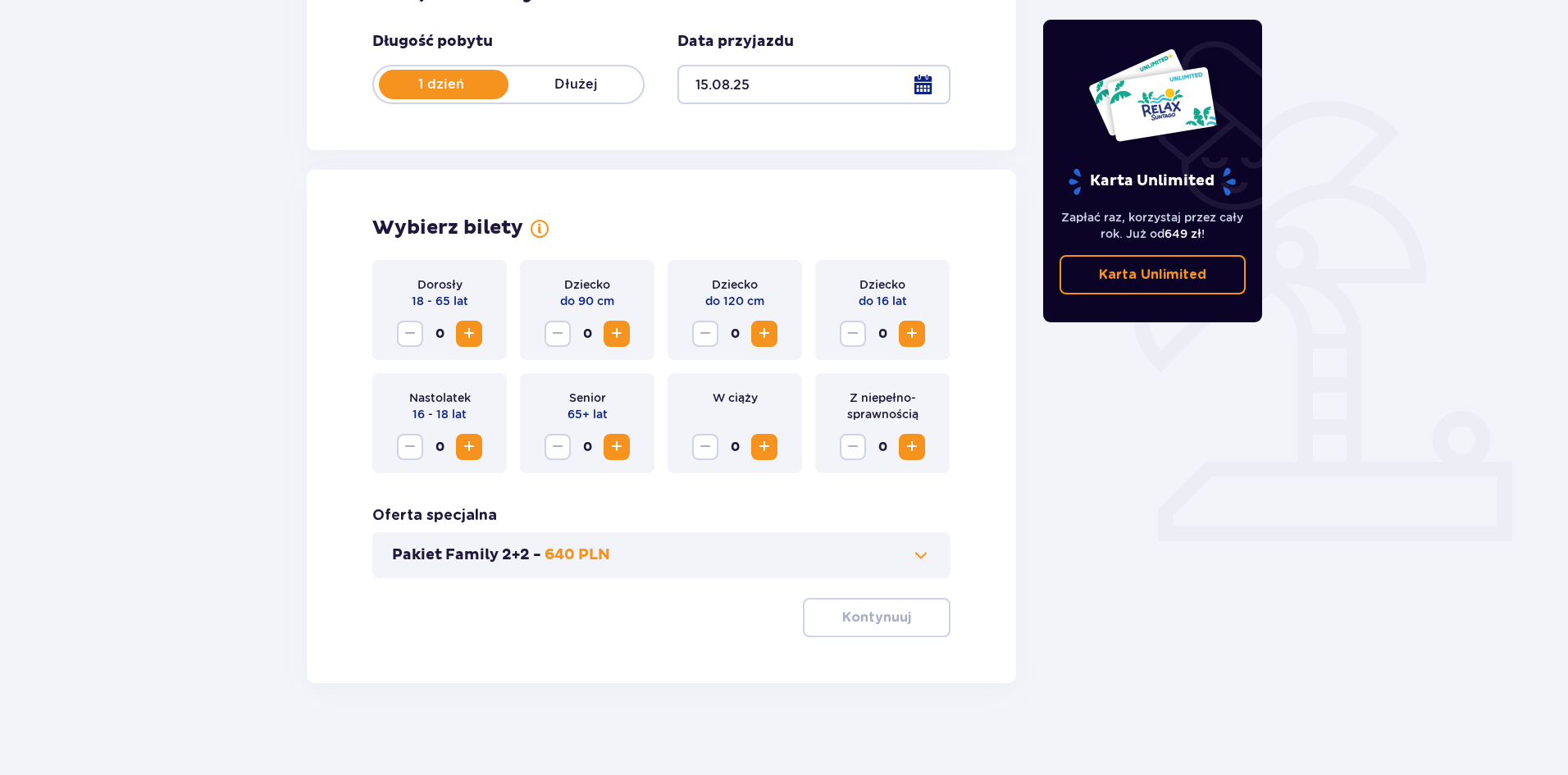 scroll, scrollTop: 312, scrollLeft: 0, axis: vertical 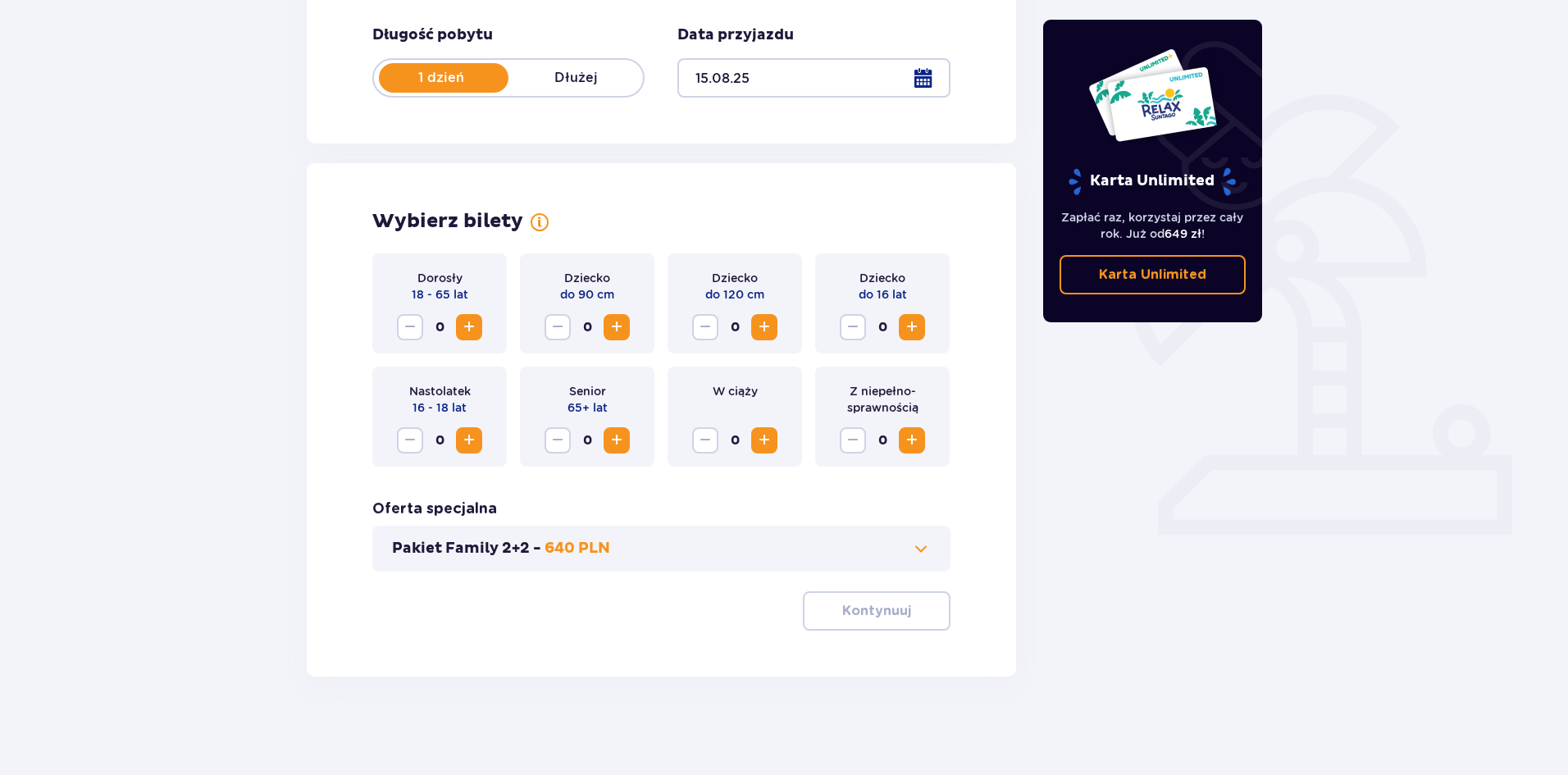 click at bounding box center (469, 327) 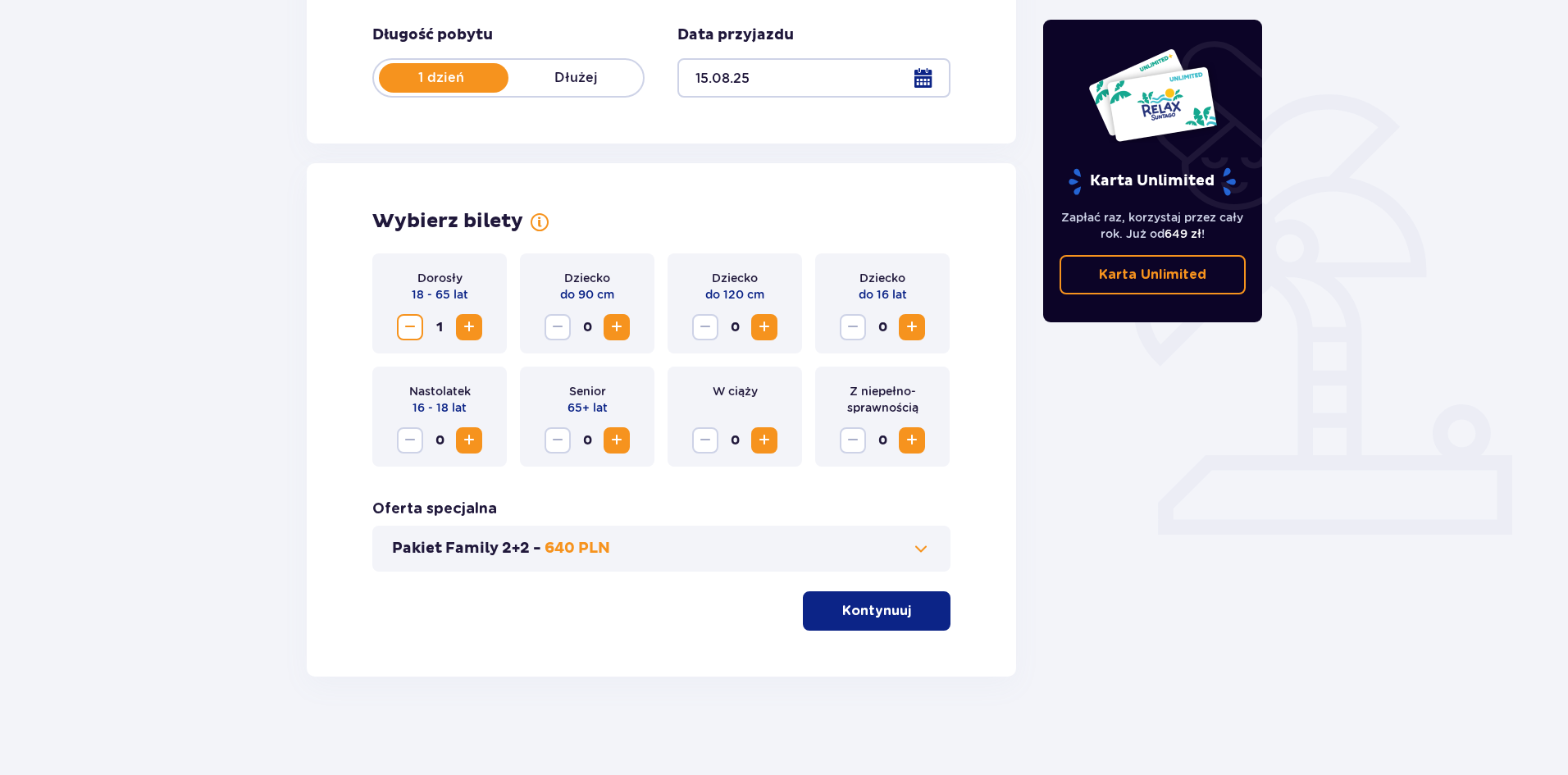 click at bounding box center [469, 327] 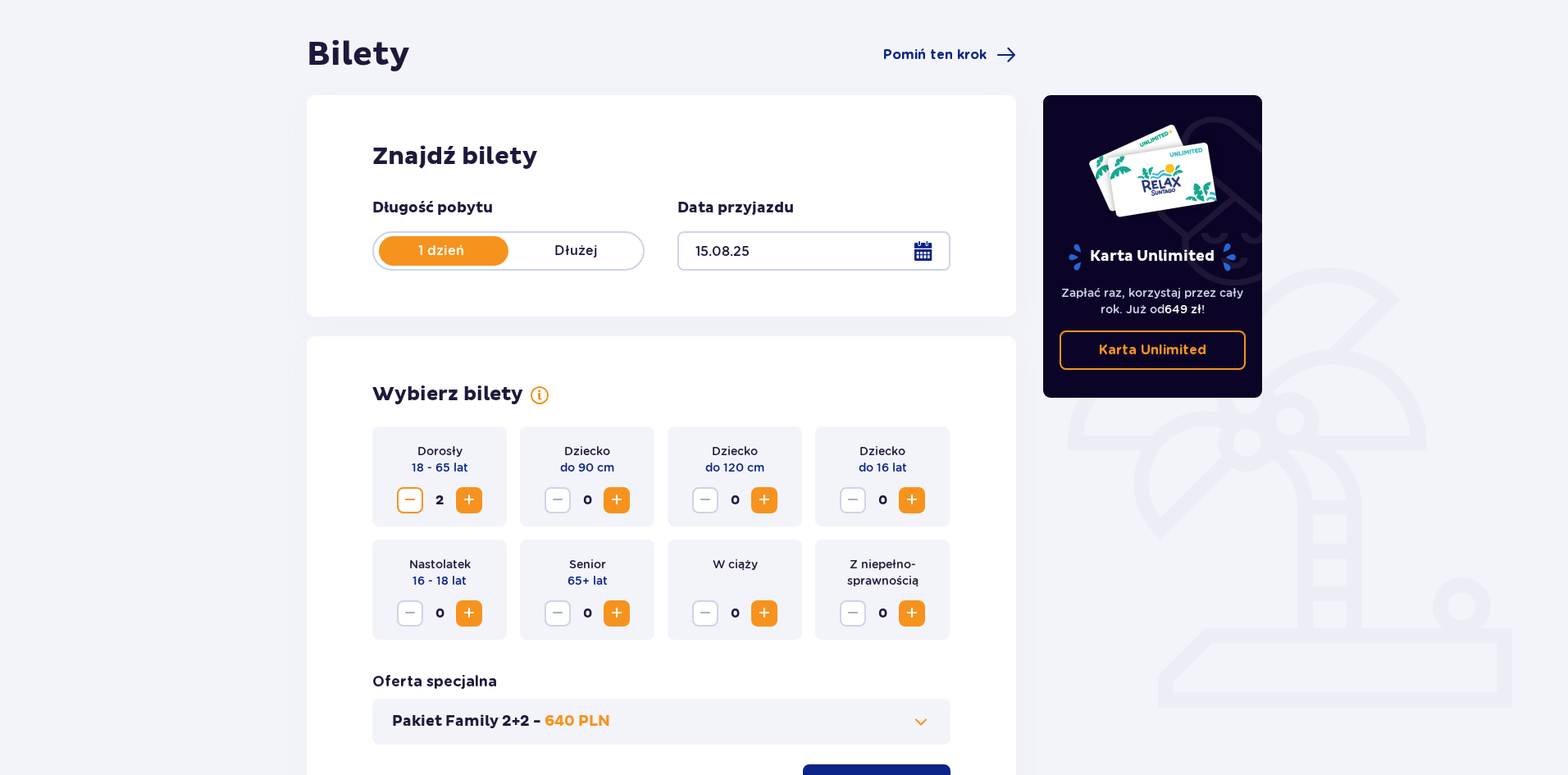 scroll, scrollTop: 312, scrollLeft: 0, axis: vertical 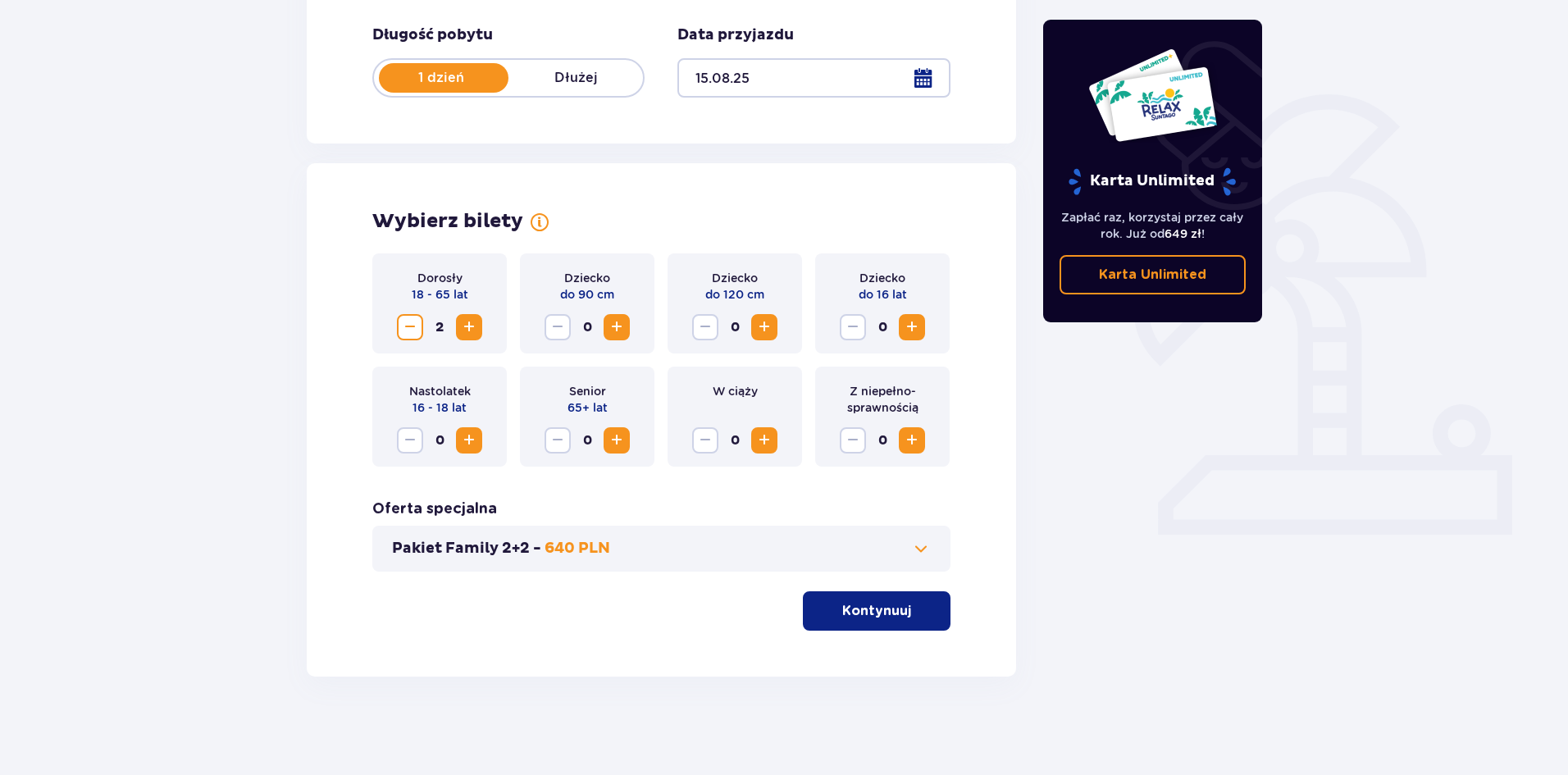 click on "Kontynuuj" at bounding box center (877, 611) 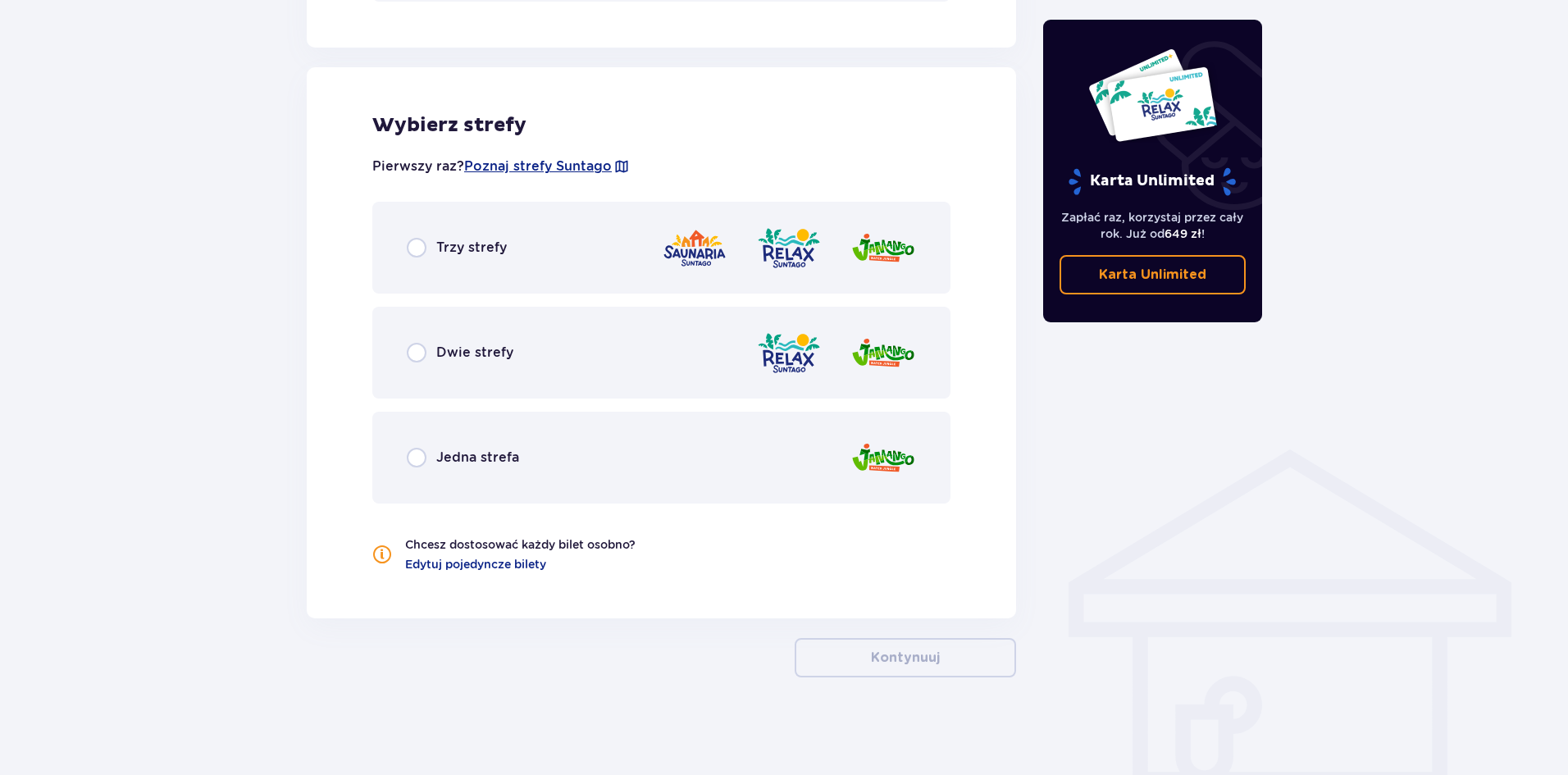 scroll, scrollTop: 883, scrollLeft: 0, axis: vertical 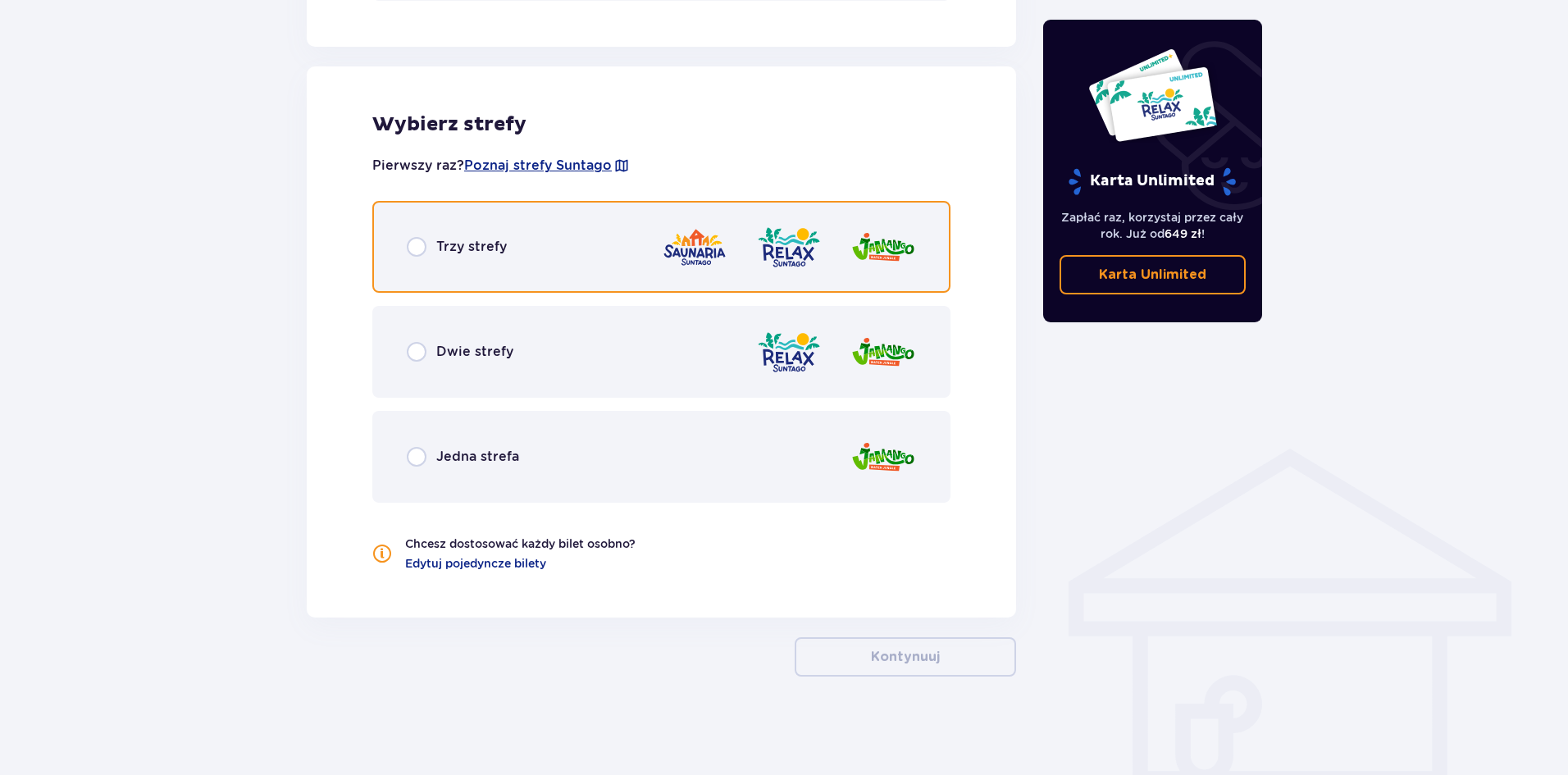 click at bounding box center (417, 247) 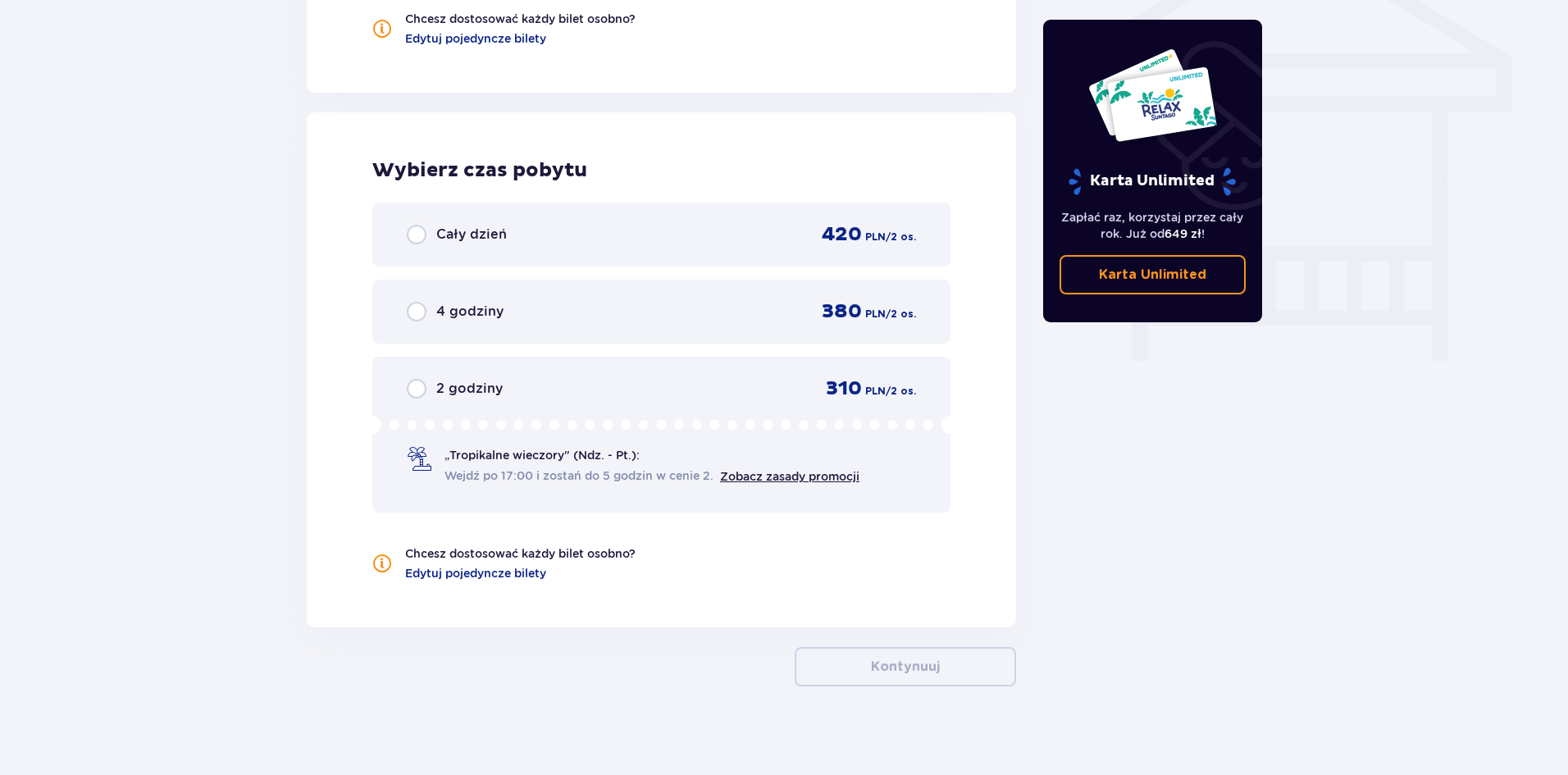 scroll, scrollTop: 1418, scrollLeft: 0, axis: vertical 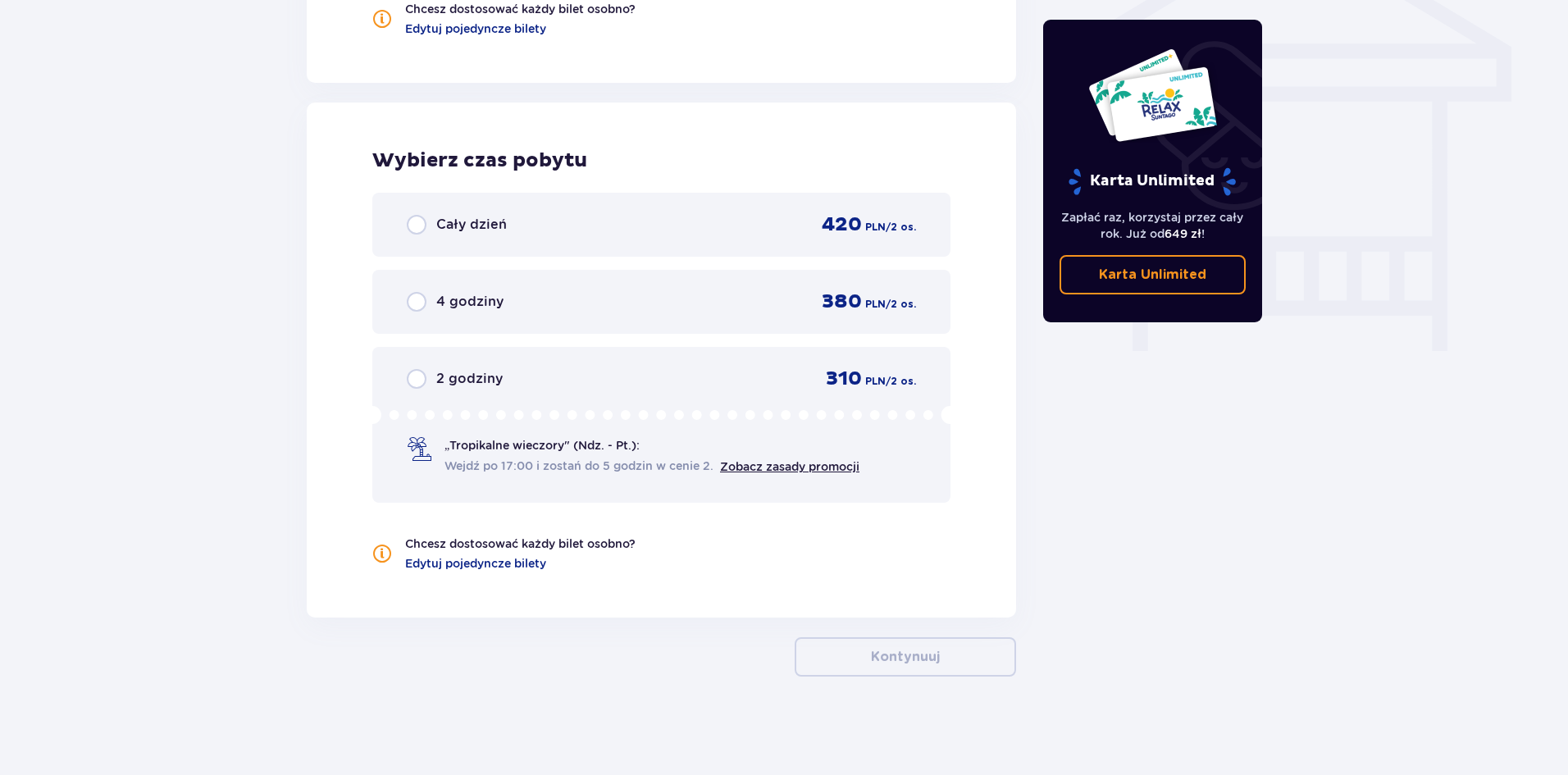 click on "2 godziny   310 PLN / 2 os. „Tropikalne wieczory" (Ndz. - Pt.): Wejdź po 17:00 i zostań do 5 godzin w cenie 2. Zobacz zasady promocji" at bounding box center [661, 425] 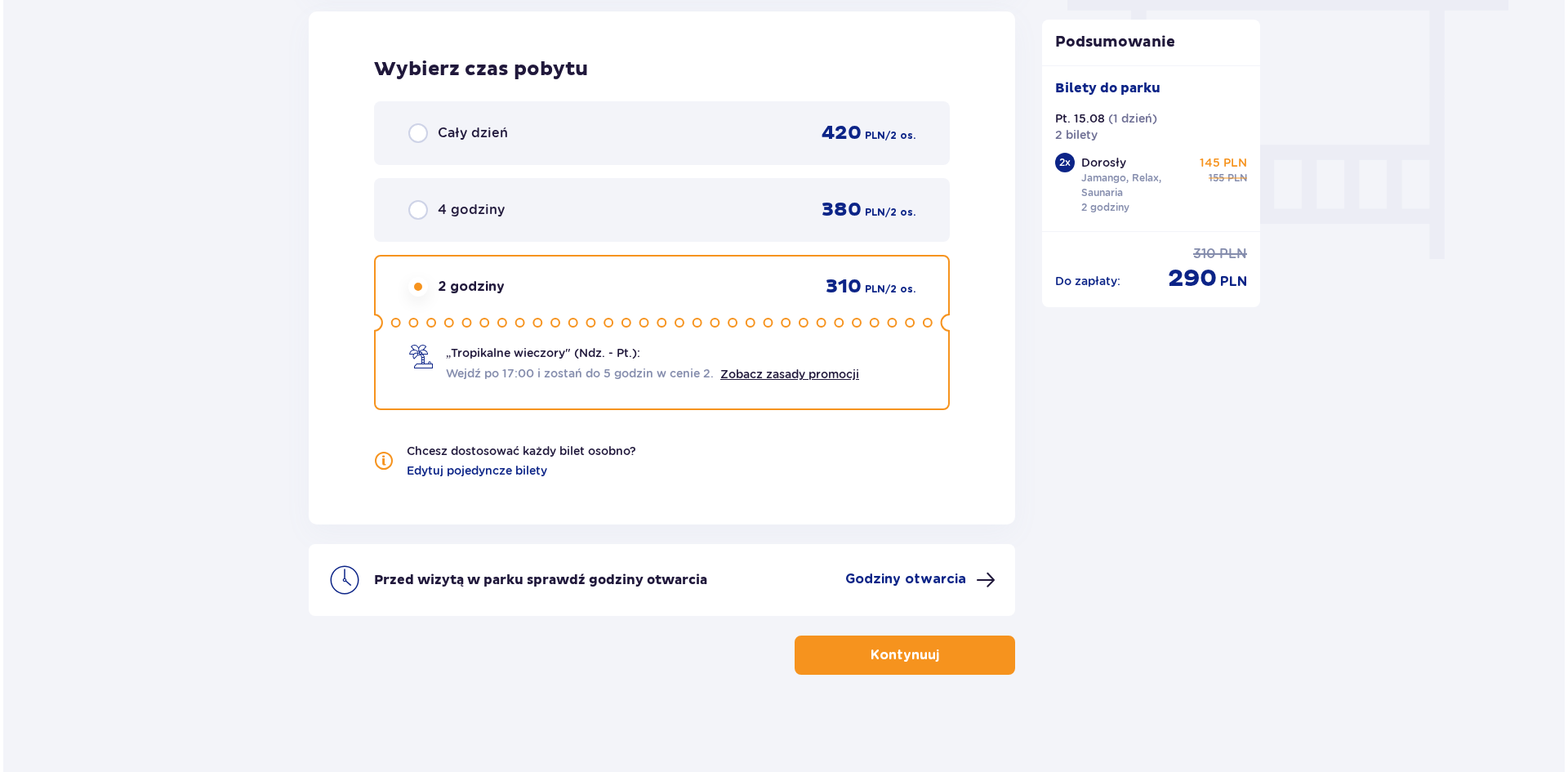scroll, scrollTop: 1504, scrollLeft: 0, axis: vertical 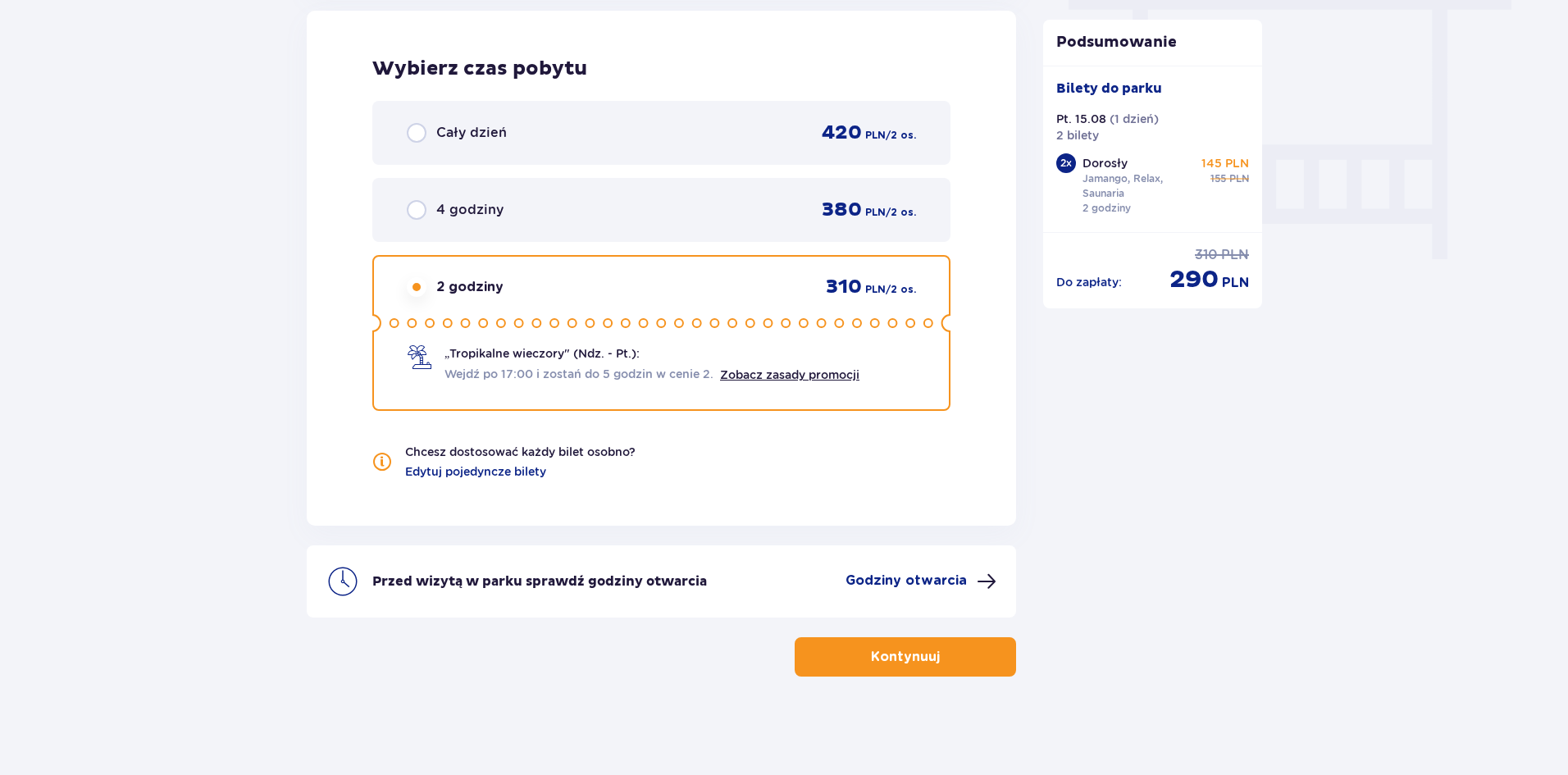 click on "Zobacz zasady promocji" at bounding box center [790, 375] 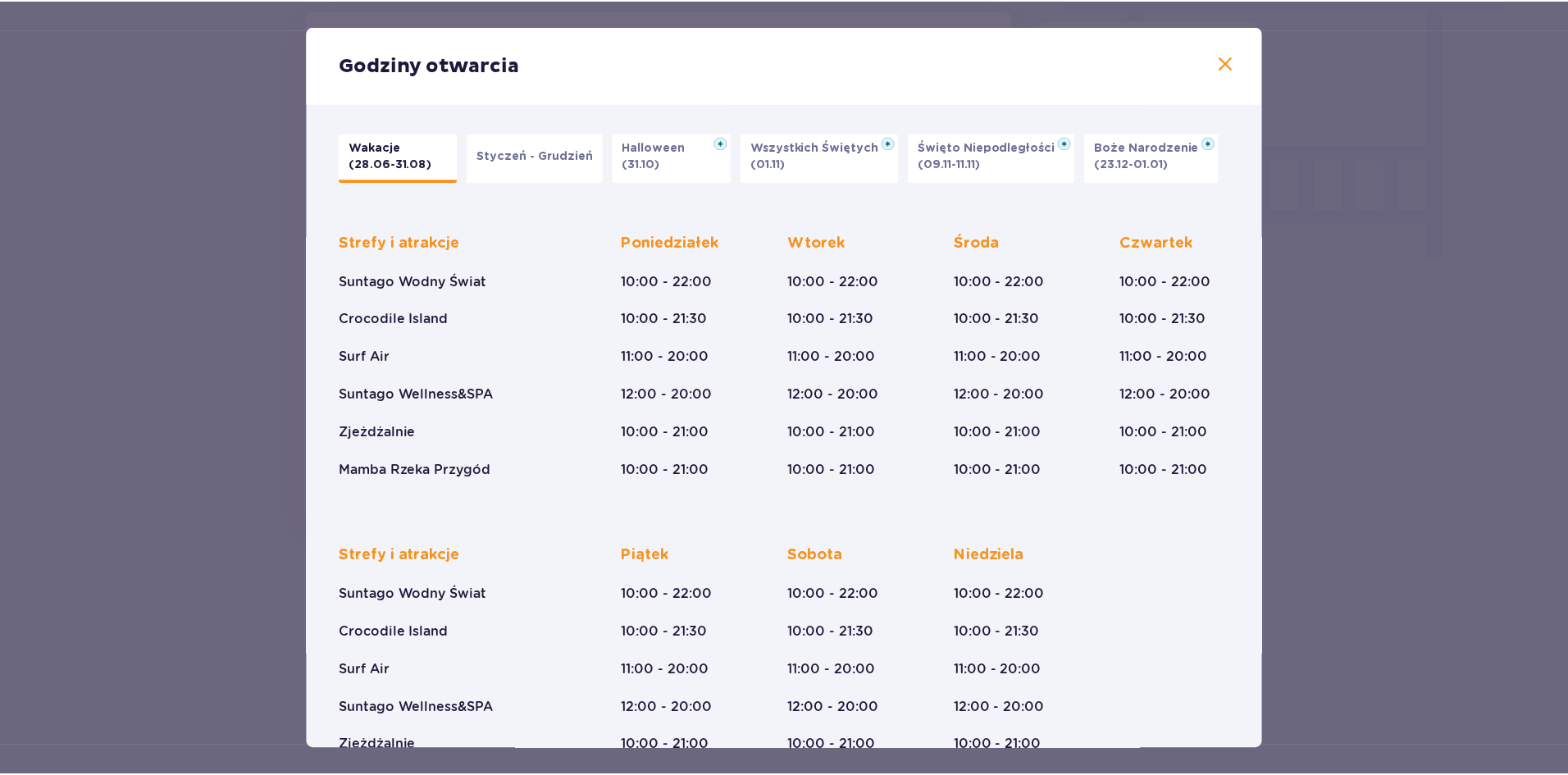 scroll, scrollTop: 76, scrollLeft: 0, axis: vertical 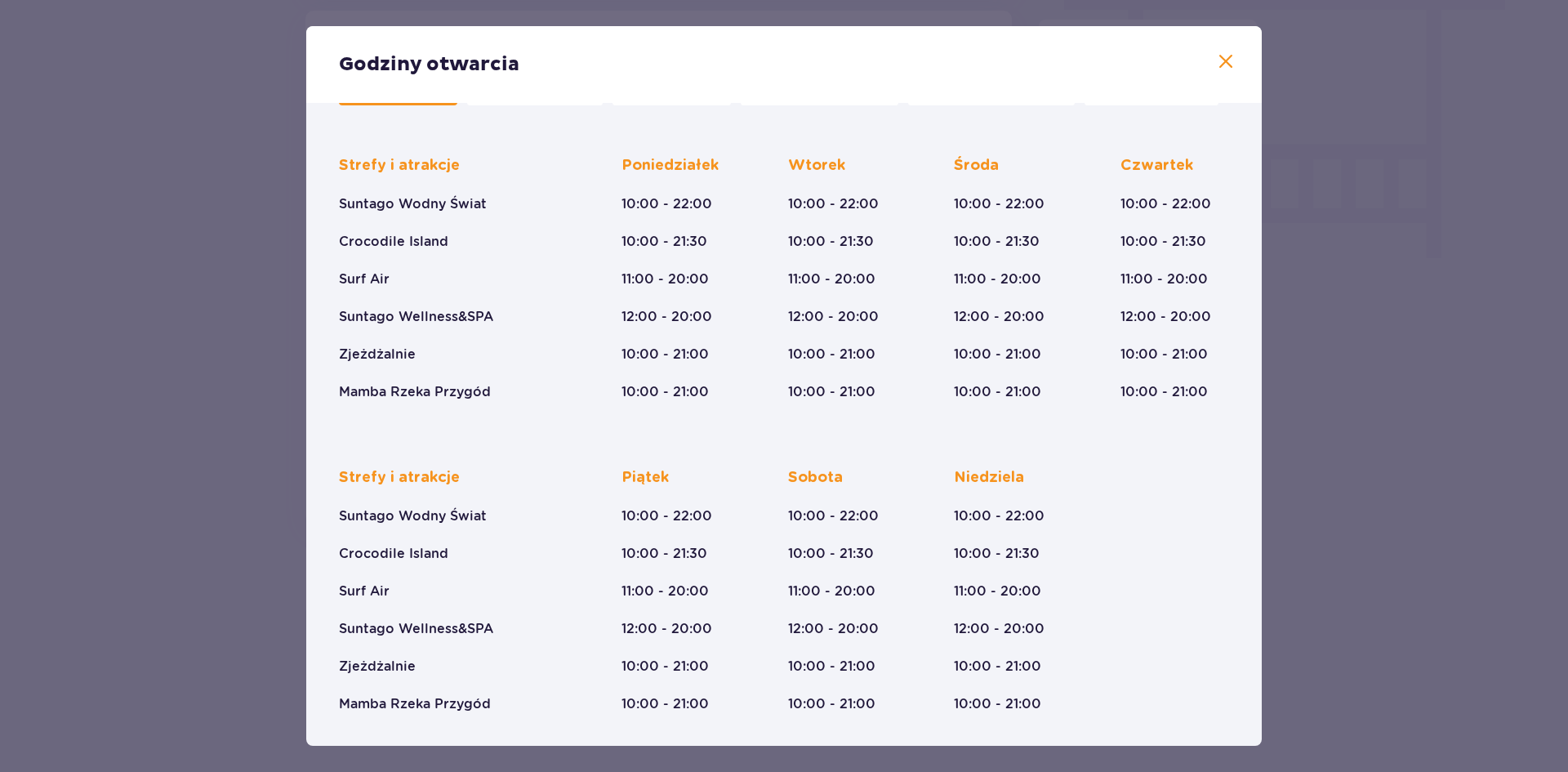 click at bounding box center [1226, 62] 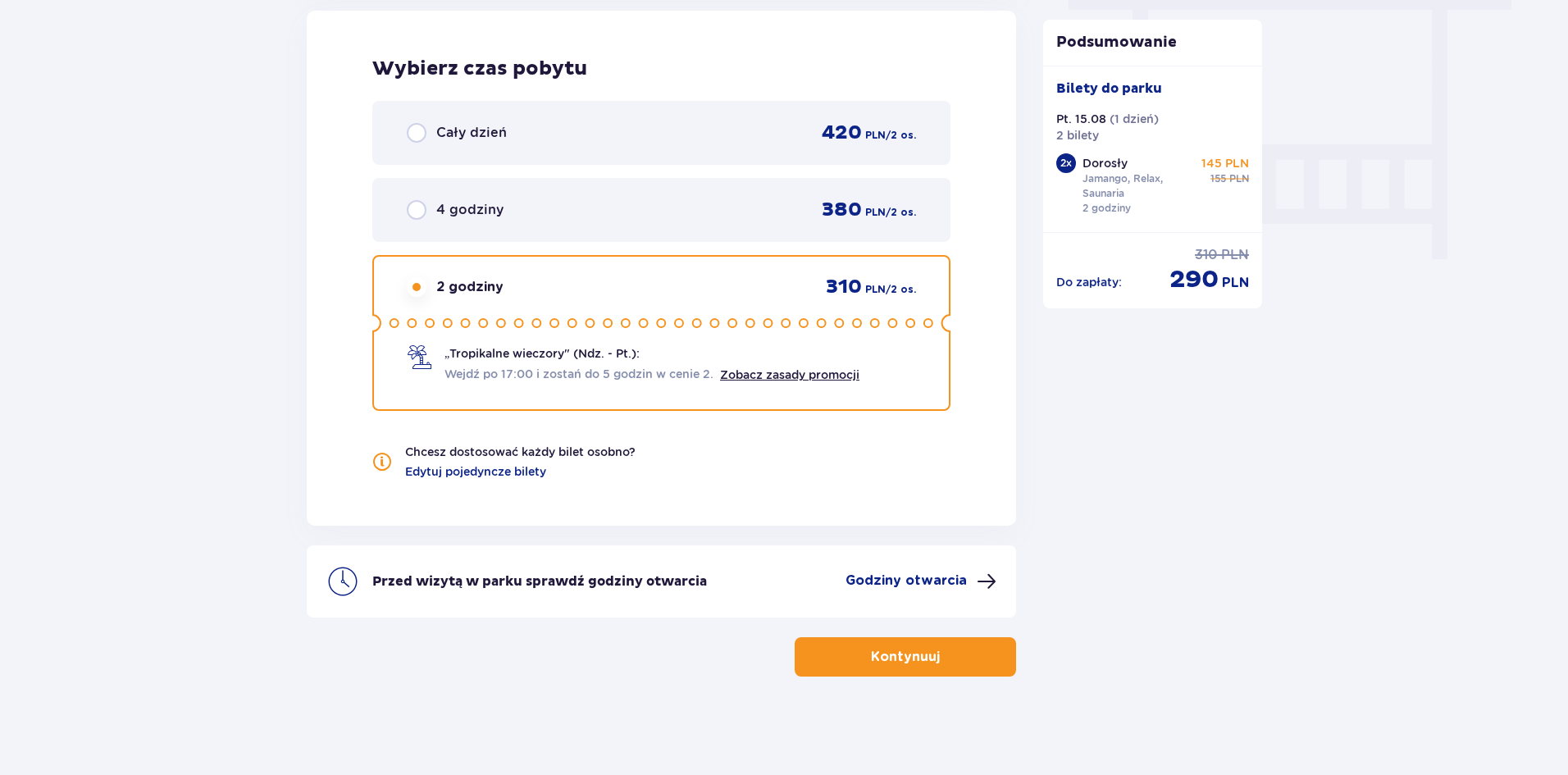 click at bounding box center [943, 657] 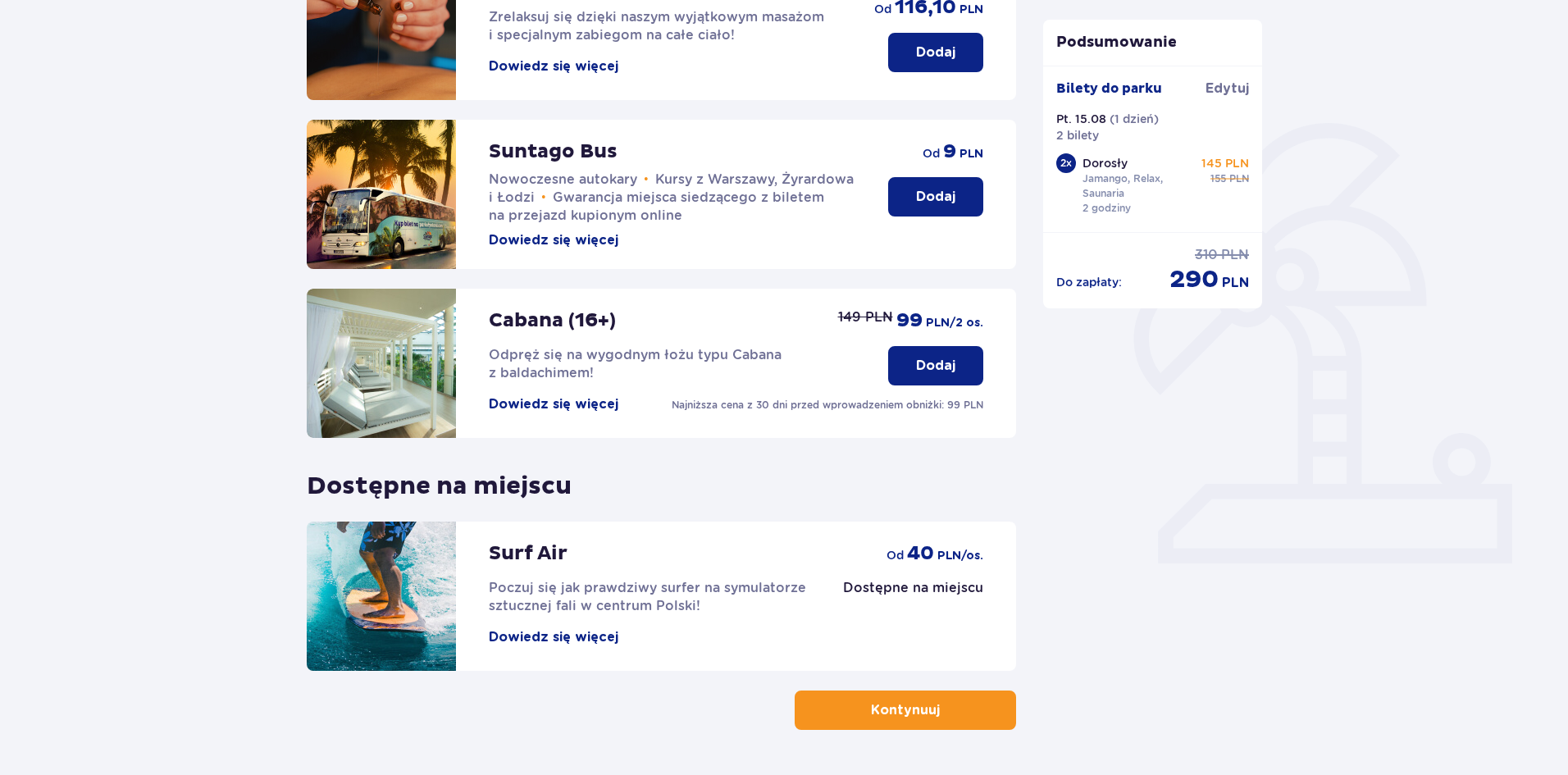 scroll, scrollTop: 173, scrollLeft: 0, axis: vertical 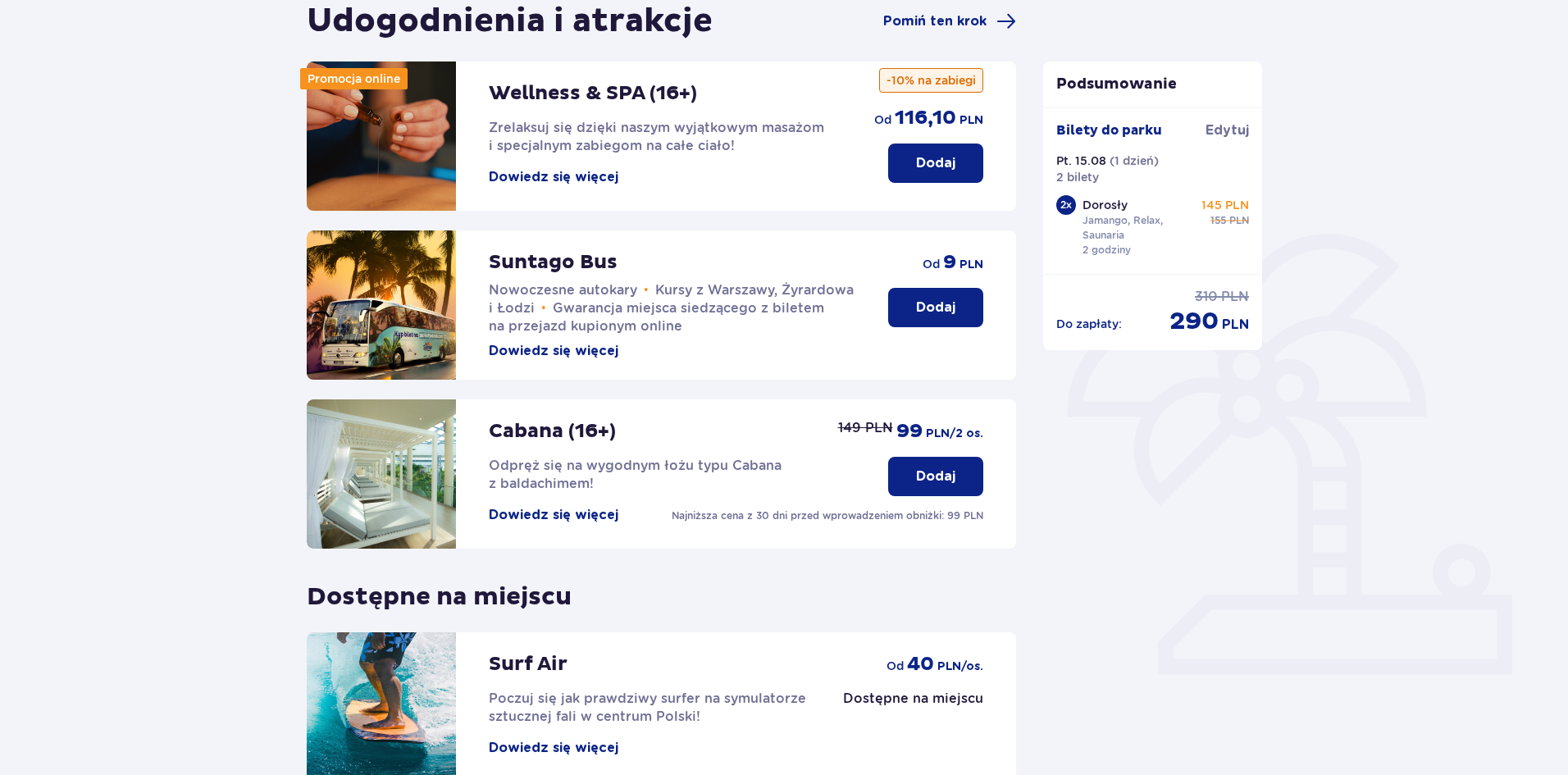 click on "Dodaj" at bounding box center [936, 308] 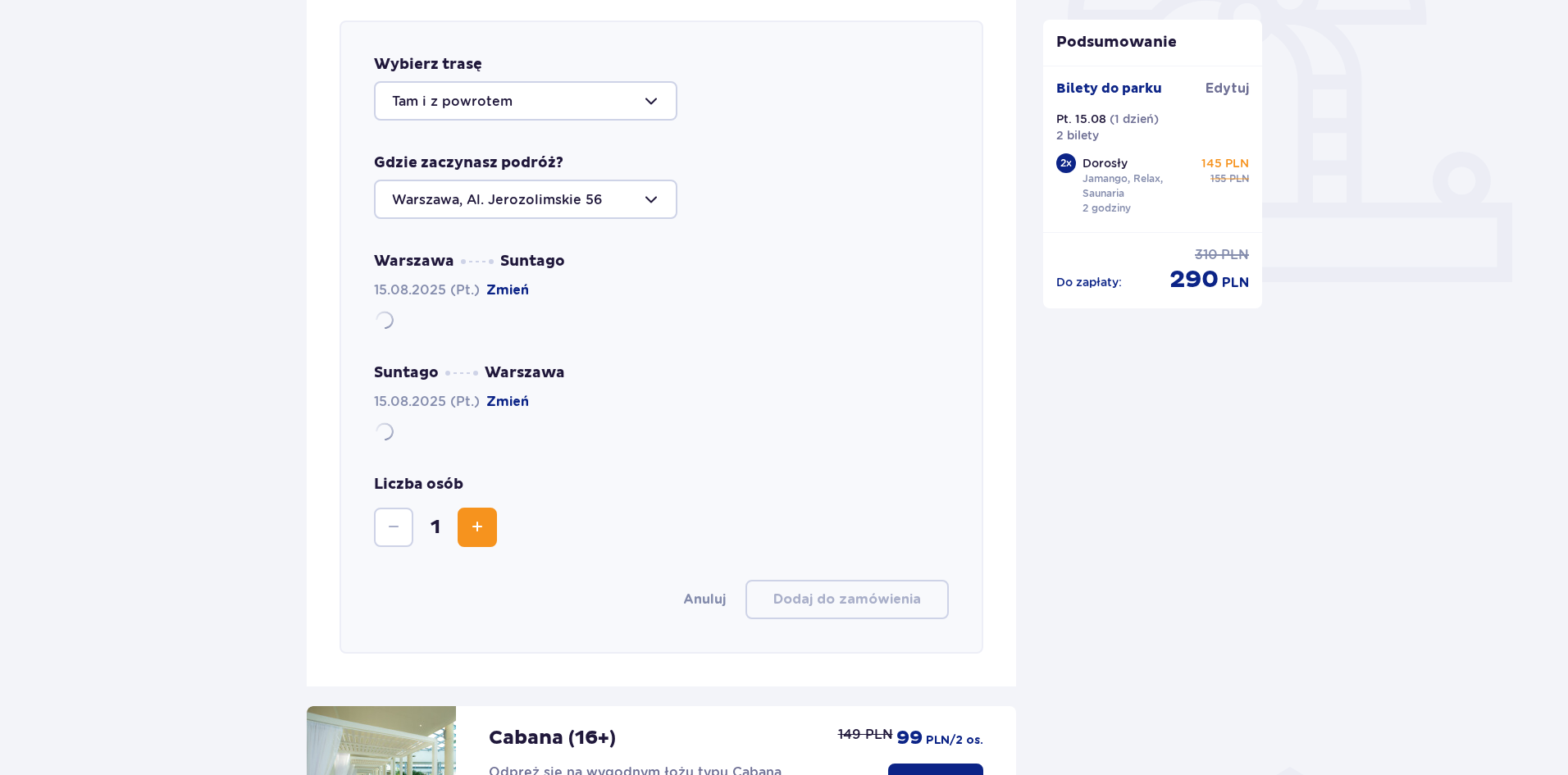 scroll, scrollTop: 566, scrollLeft: 0, axis: vertical 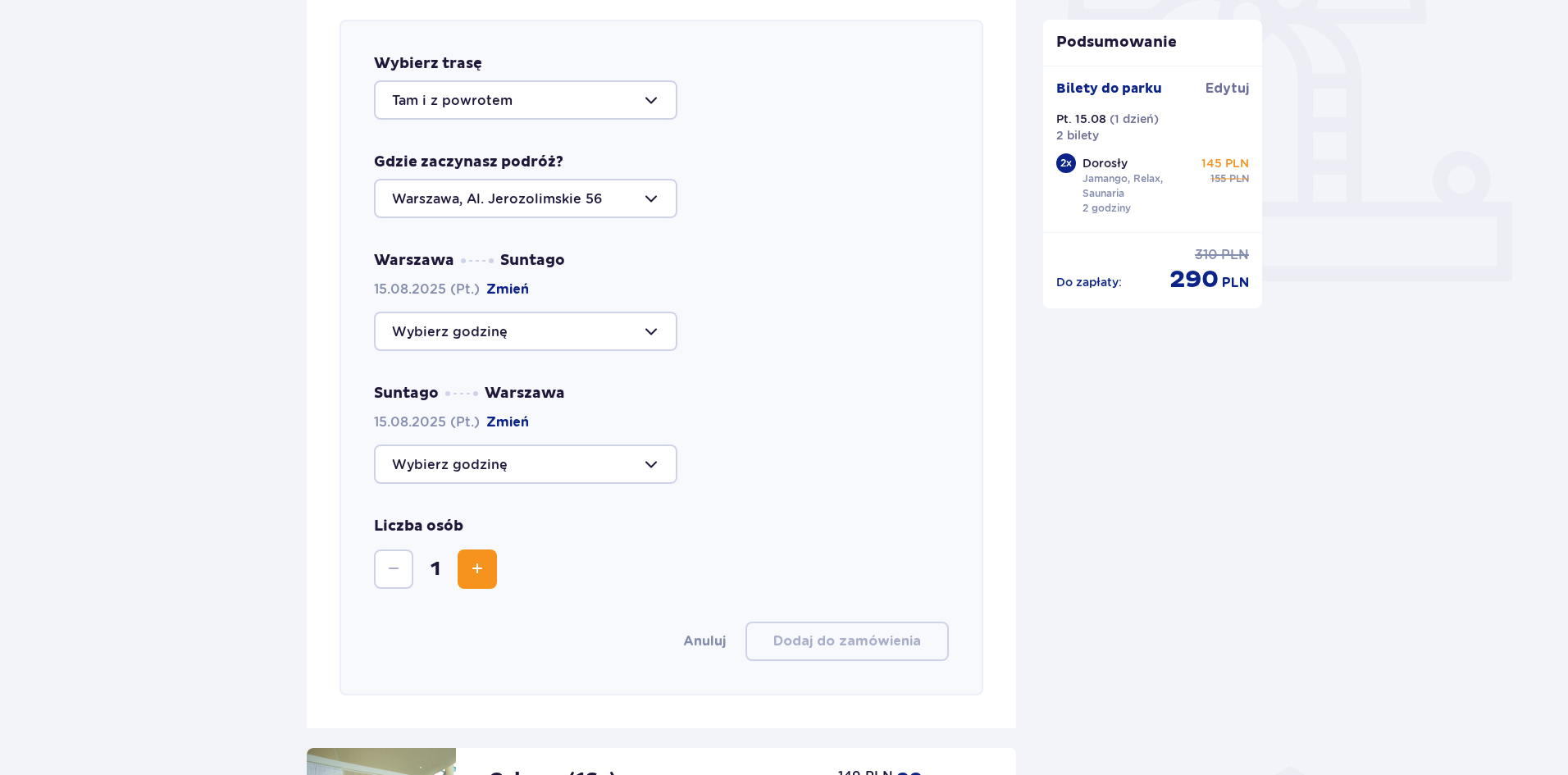 click at bounding box center [526, 331] 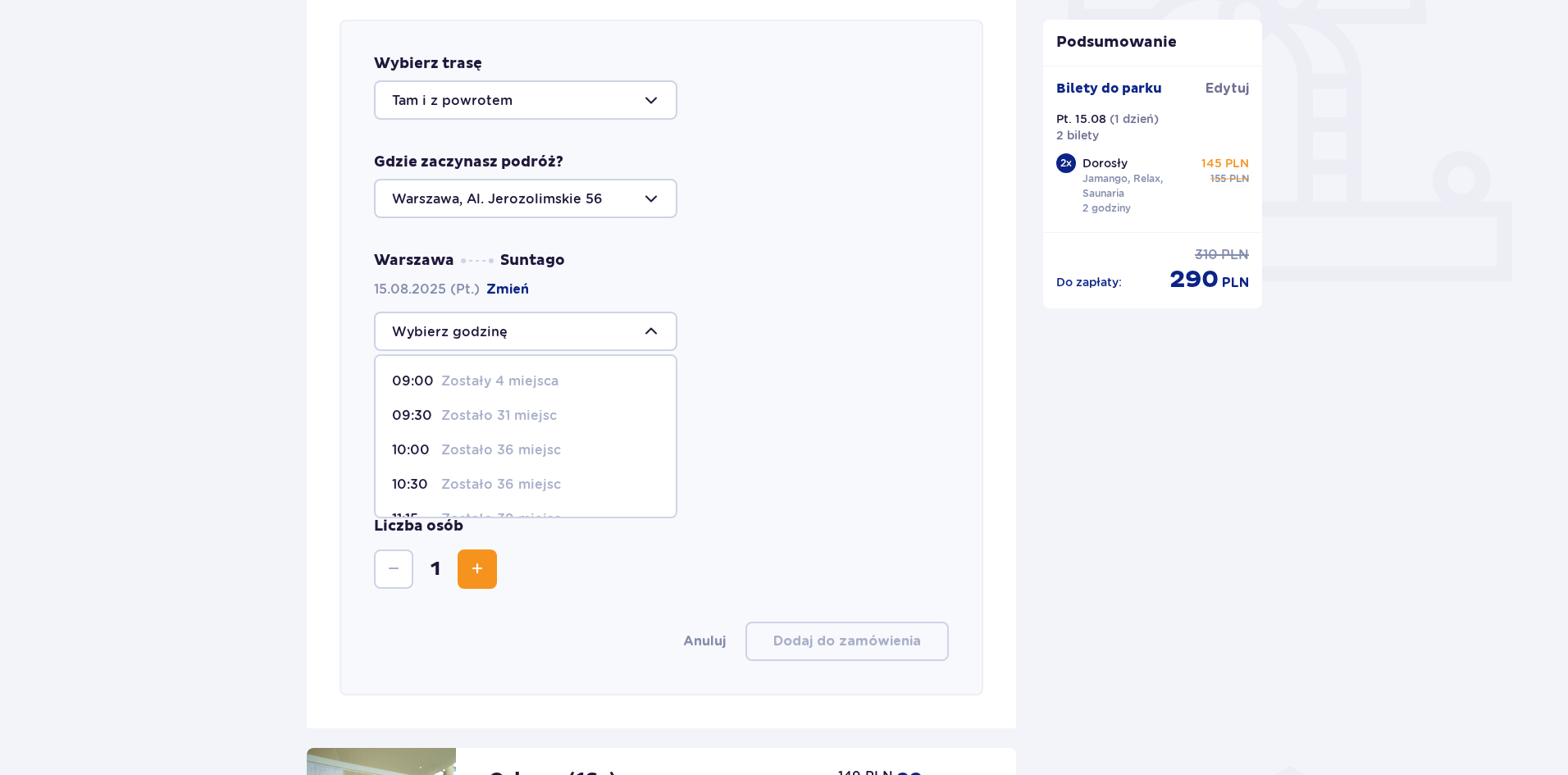 click at bounding box center (526, 331) 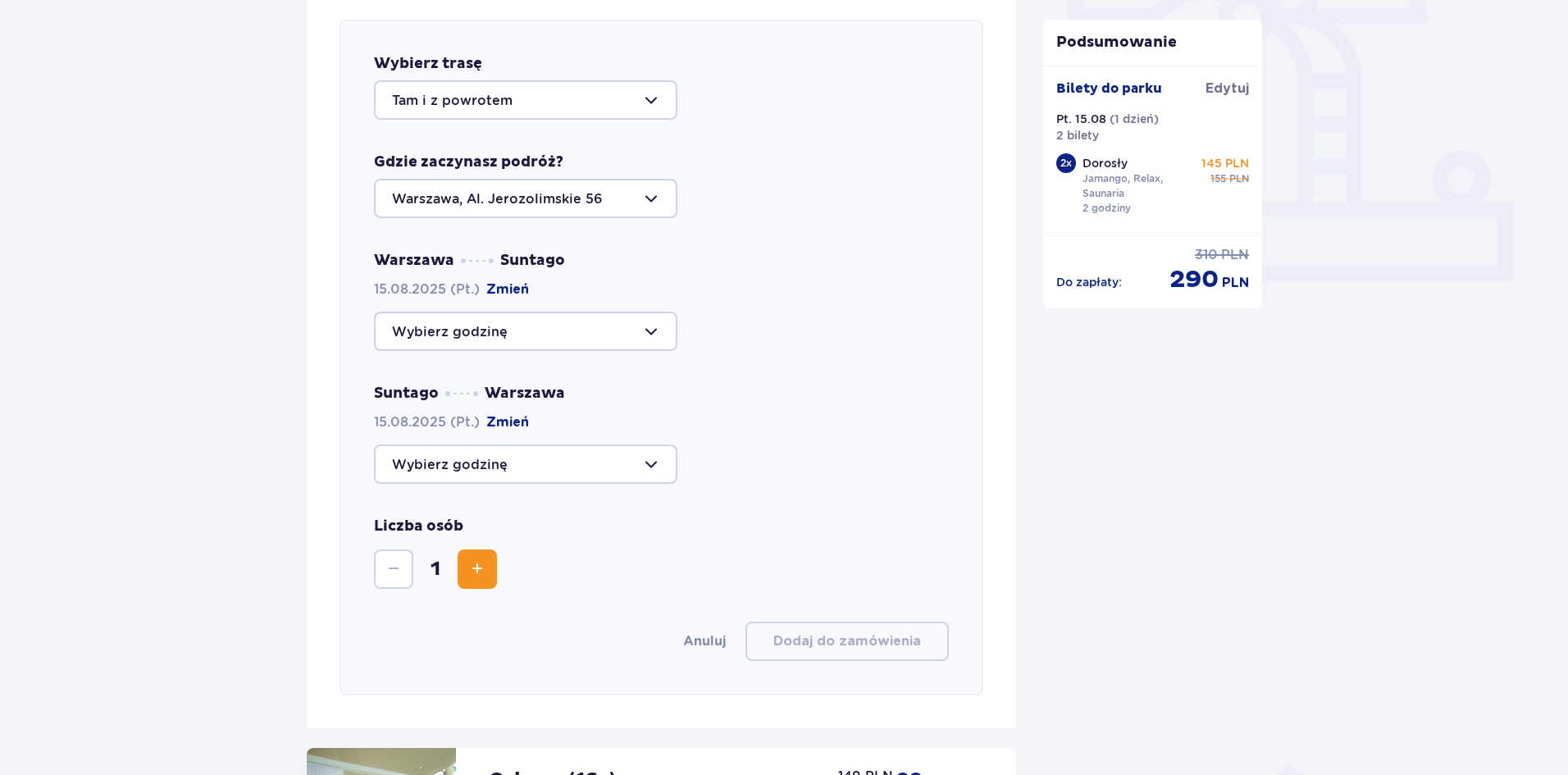 click at bounding box center [526, 331] 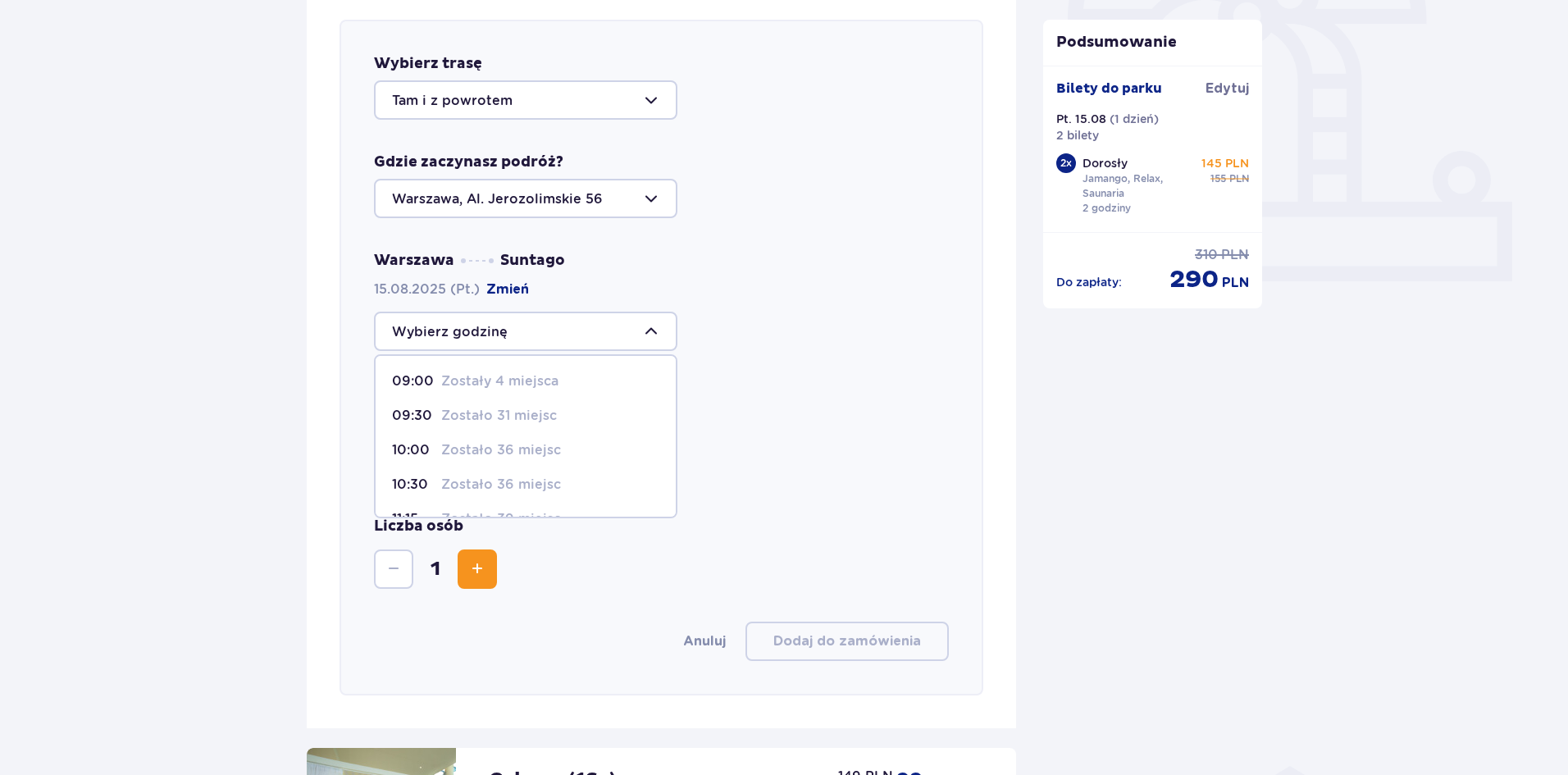 click at bounding box center (526, 331) 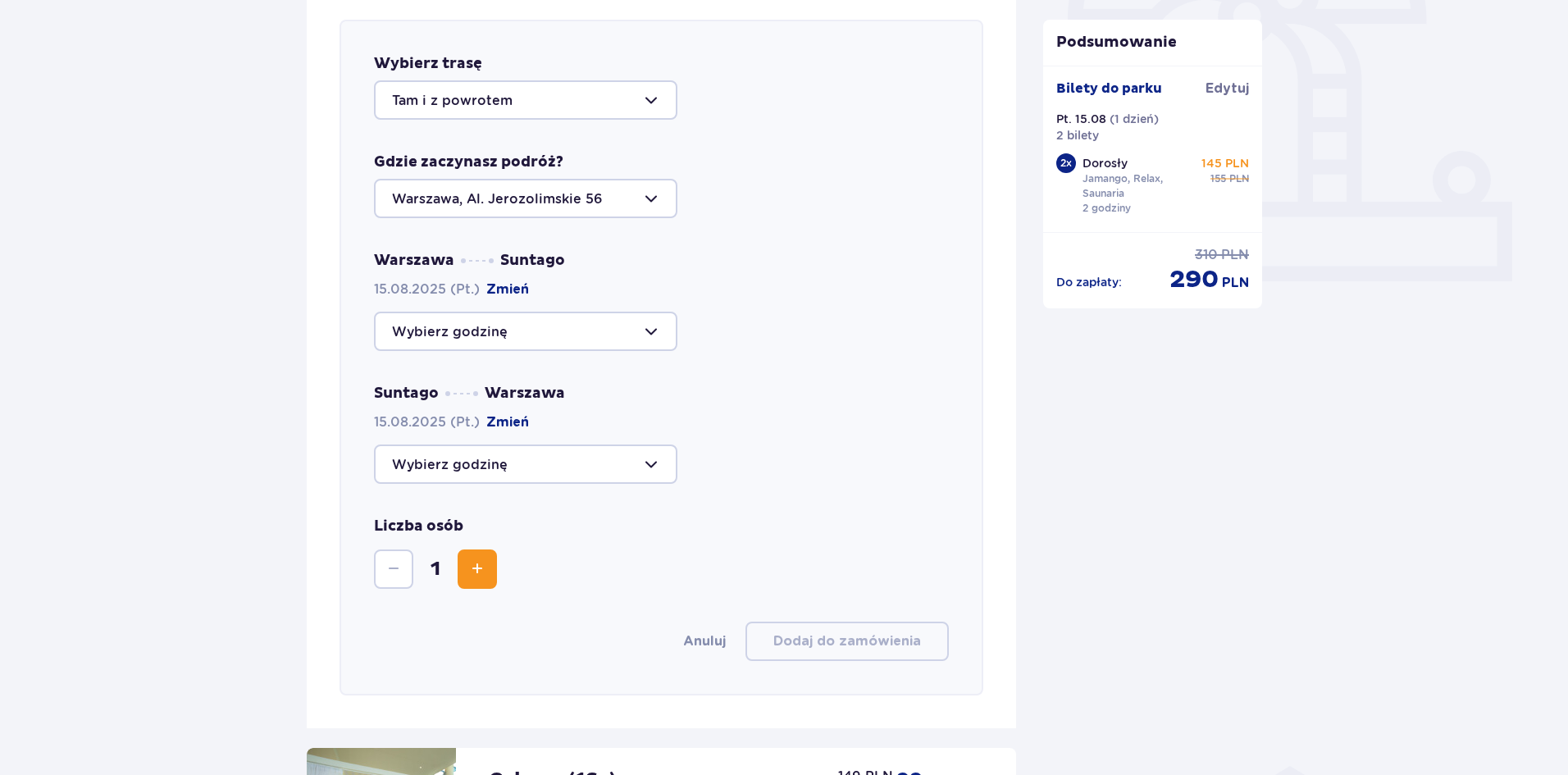 click at bounding box center [526, 331] 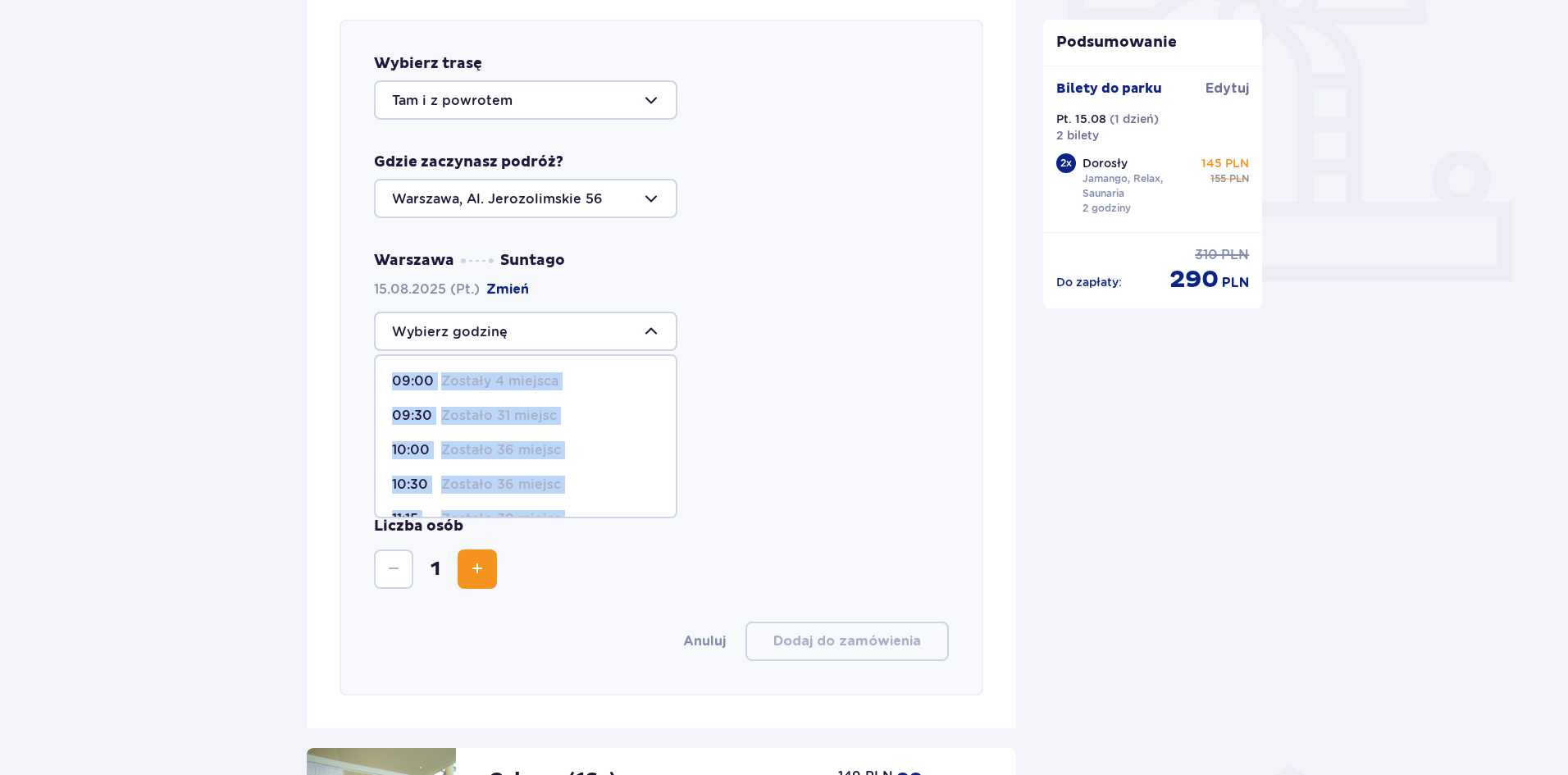click at bounding box center [526, 331] 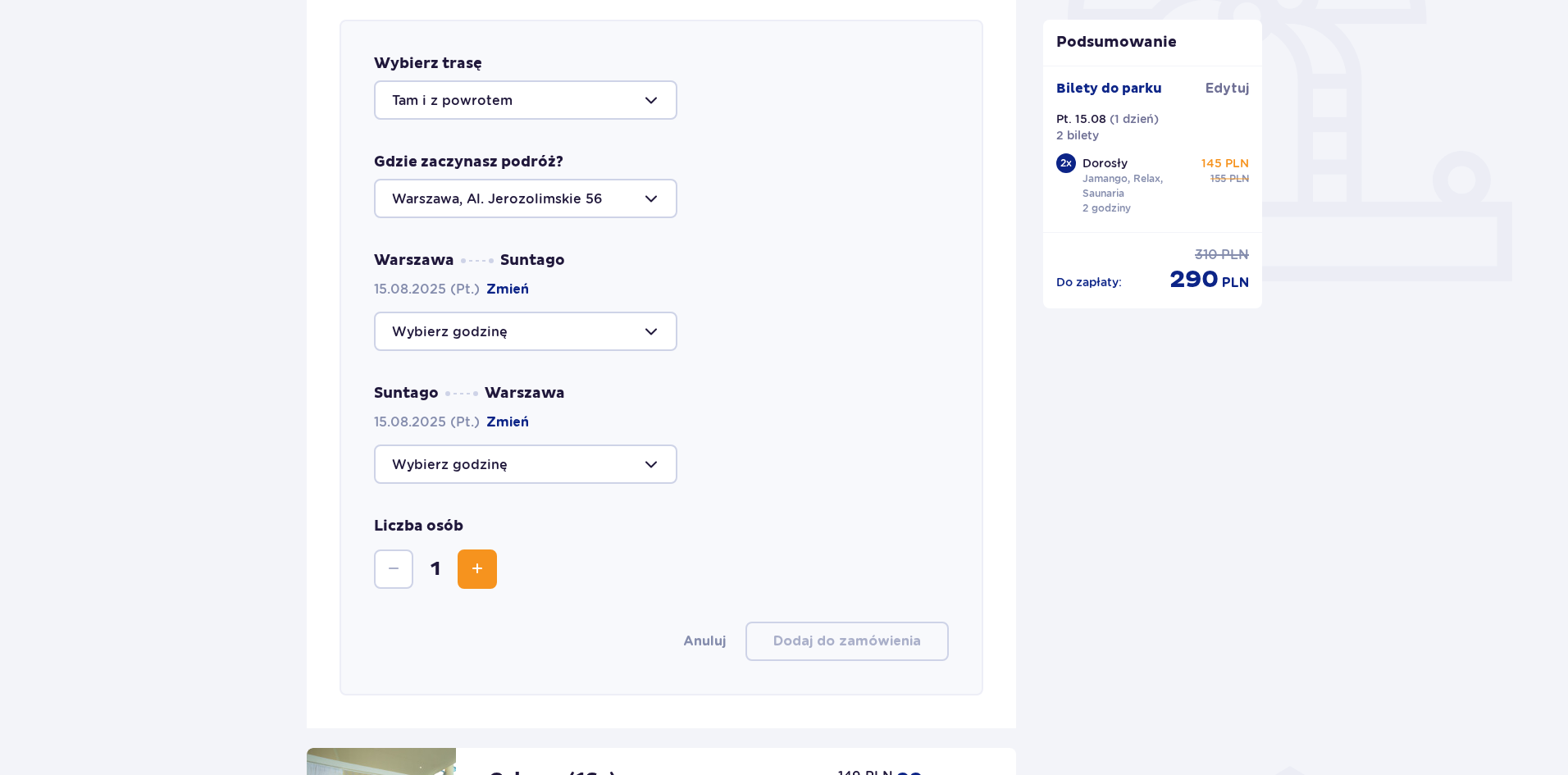 click at bounding box center [526, 331] 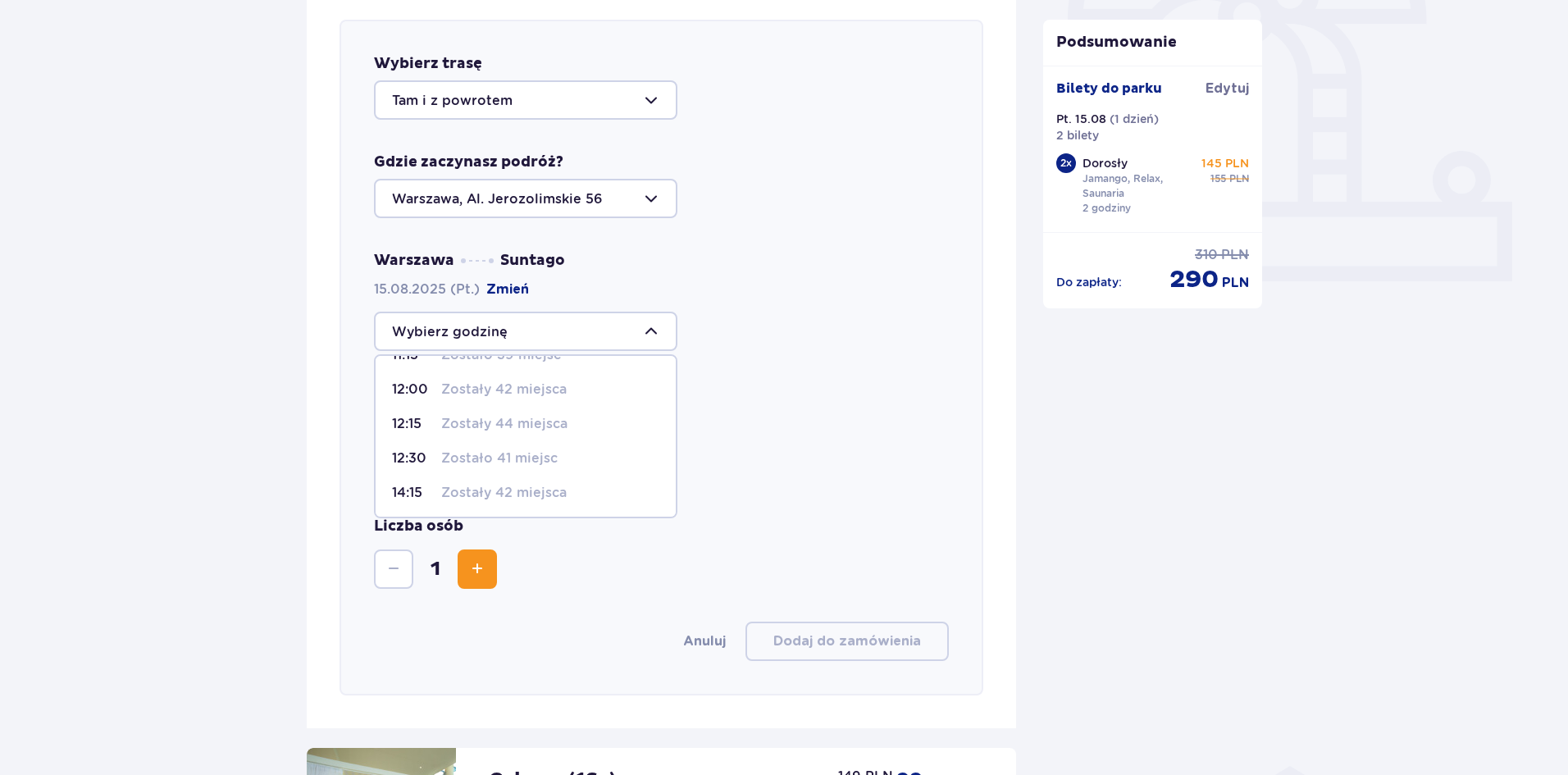 scroll, scrollTop: 235, scrollLeft: 0, axis: vertical 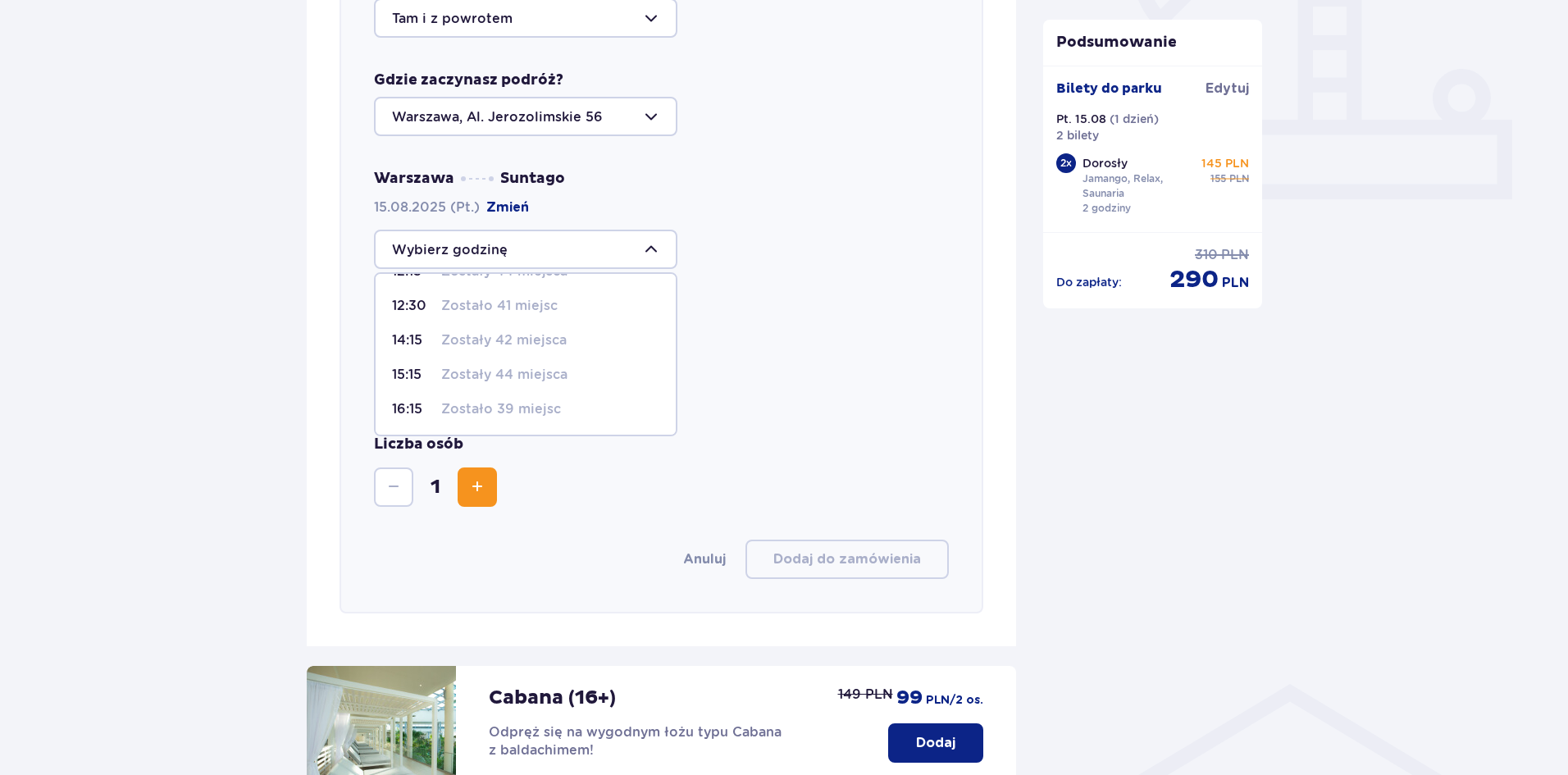 click on "Zostało 39 miejsc" at bounding box center (501, 409) 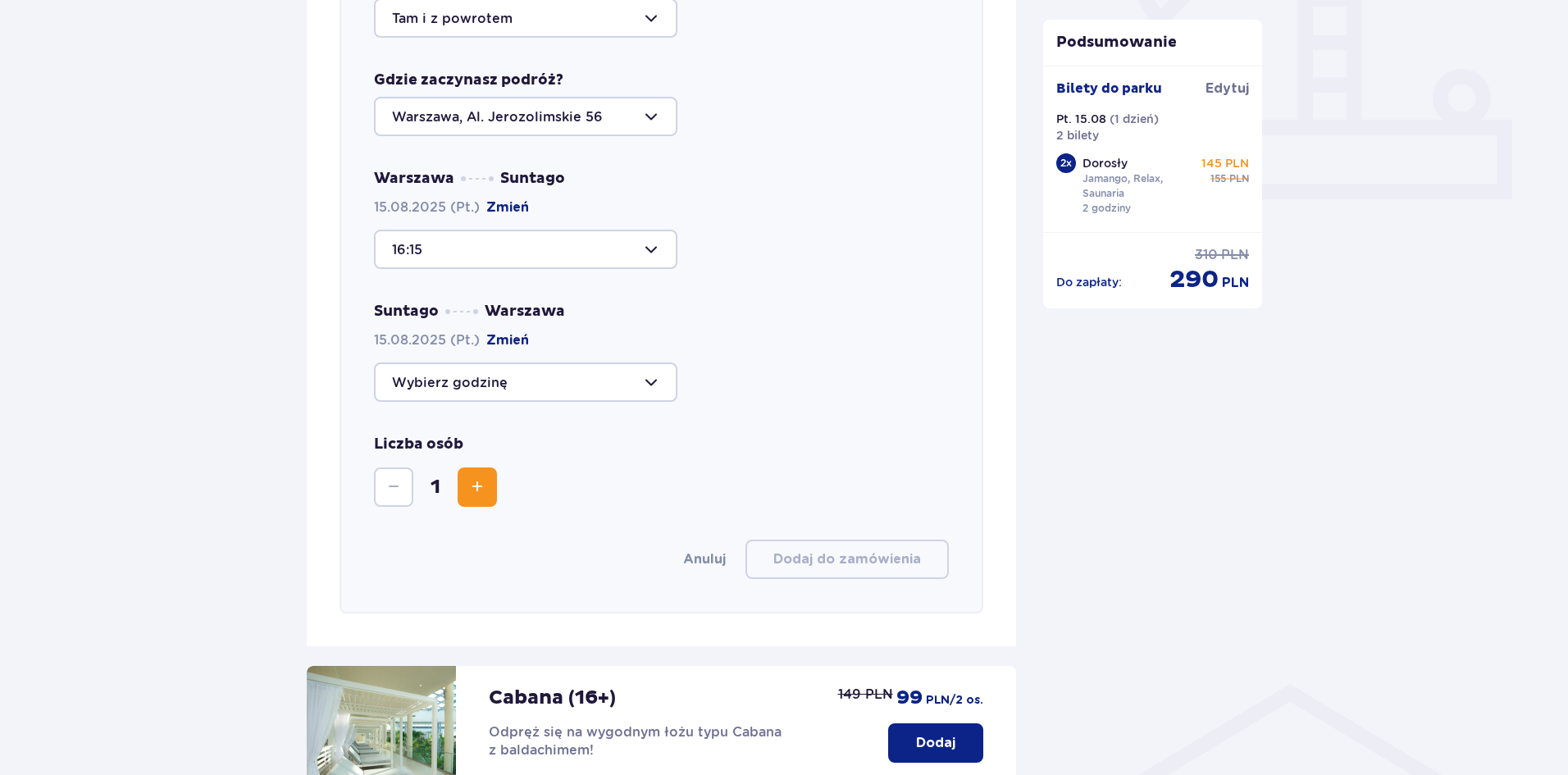 click at bounding box center [526, 382] 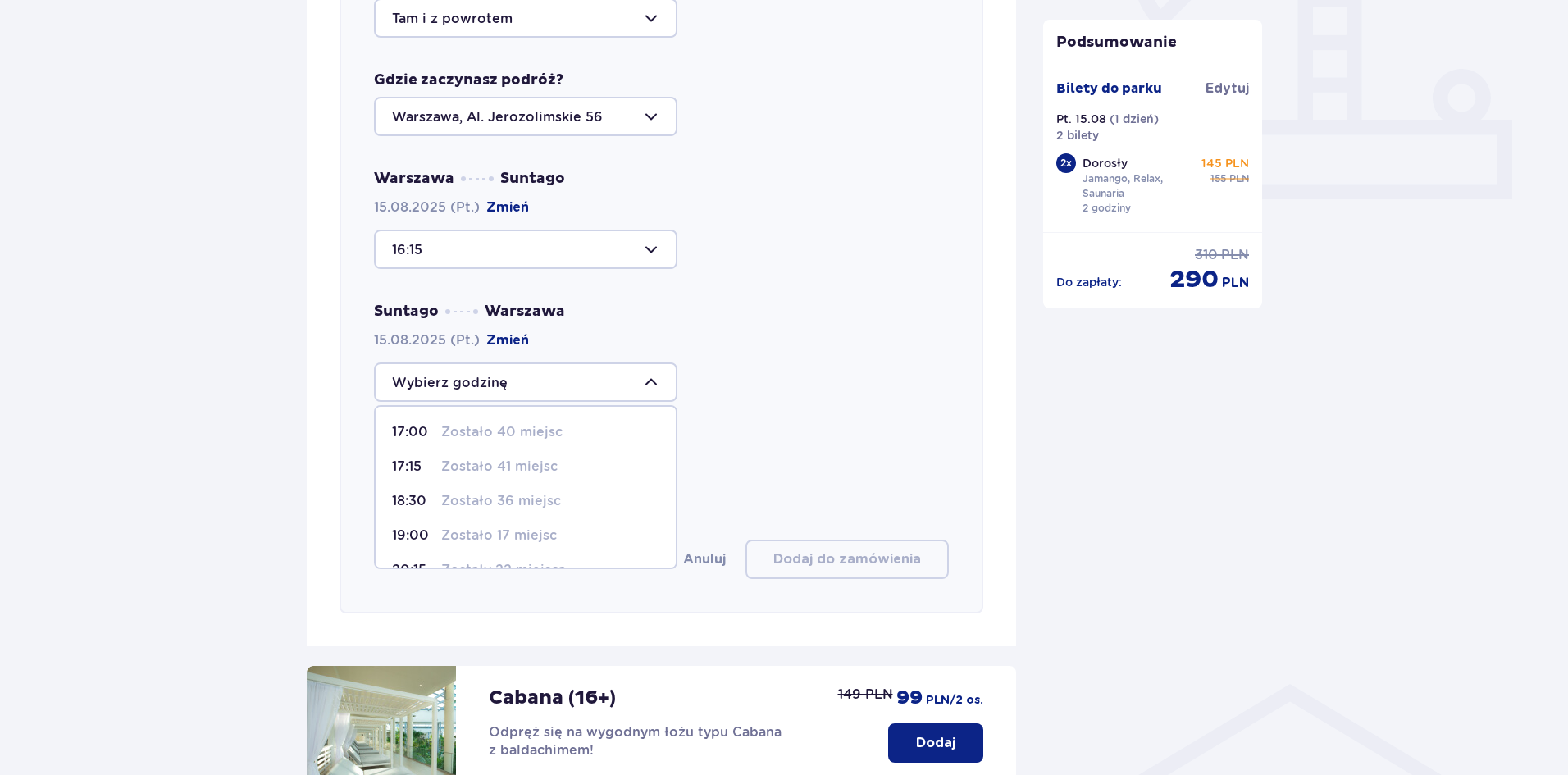 click on "Suntago [CITY] [DATE] (Pt.) Zmień 17:00 Zostało 40 miejsc 17:15 Zostało 41 miejsc 18:30 Zostało 36 miejsc 19:00 Zostało 17 miejsc 20:15 Zostały 22 miejsca 20:45 Zostało 39 miejsc 21:45 Zostało 30 miejsc 22:15 Zostały 34 miejsca" at bounding box center [661, 352] 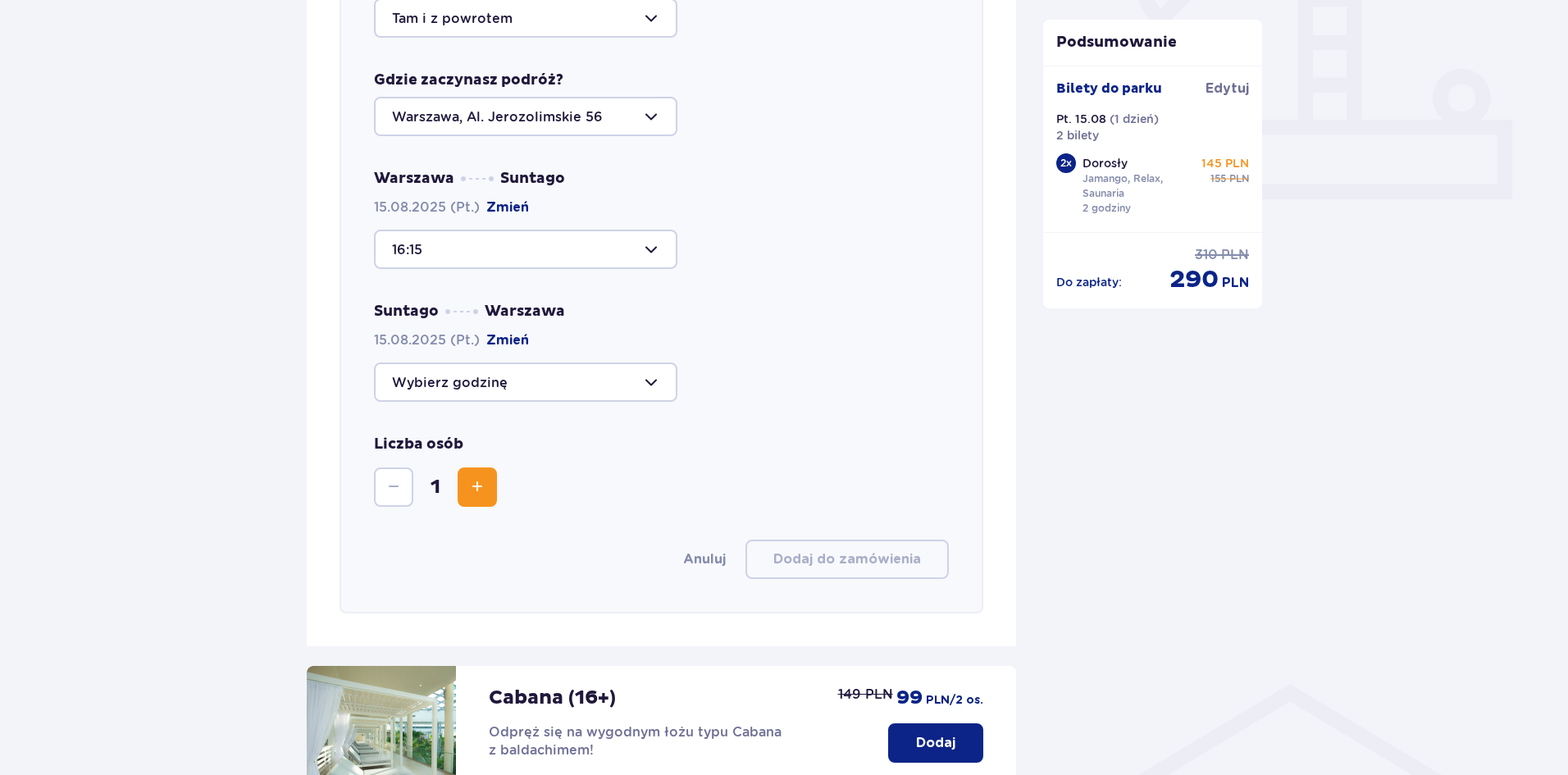 click at bounding box center (526, 249) 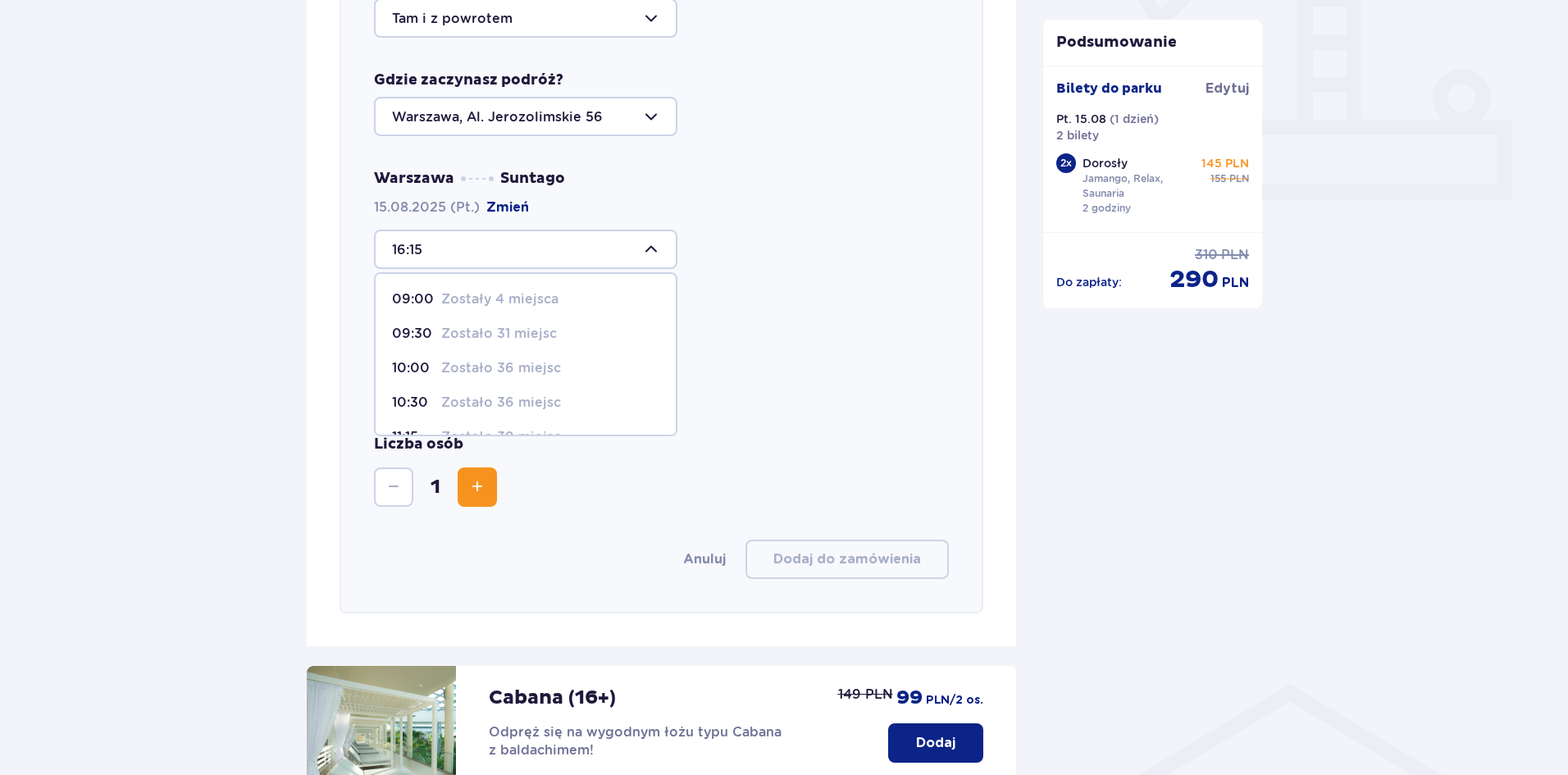 click on "Suntago [CITY] [DATE] (Pt.) Zmień" at bounding box center (661, 352) 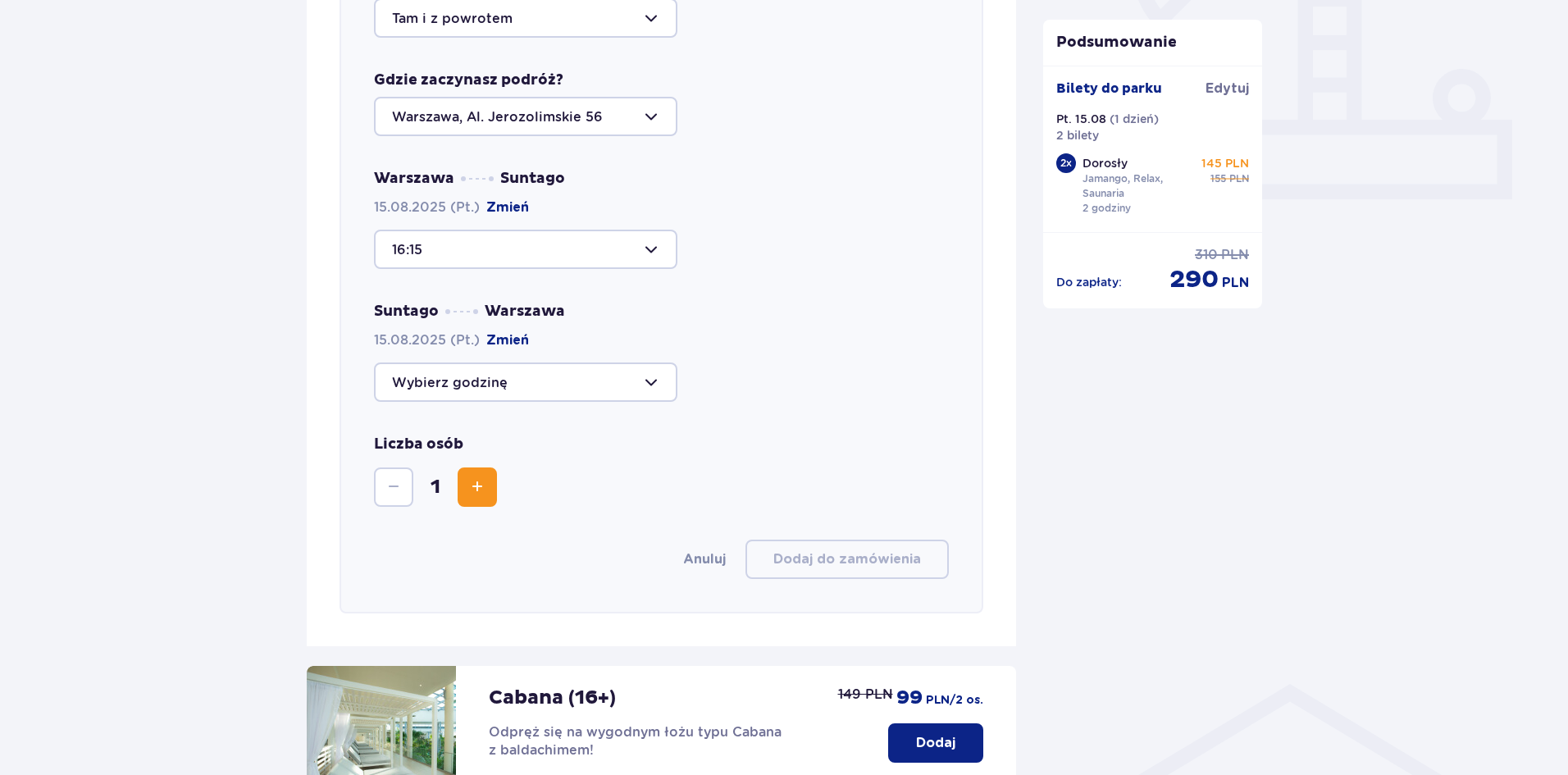 click at bounding box center (526, 249) 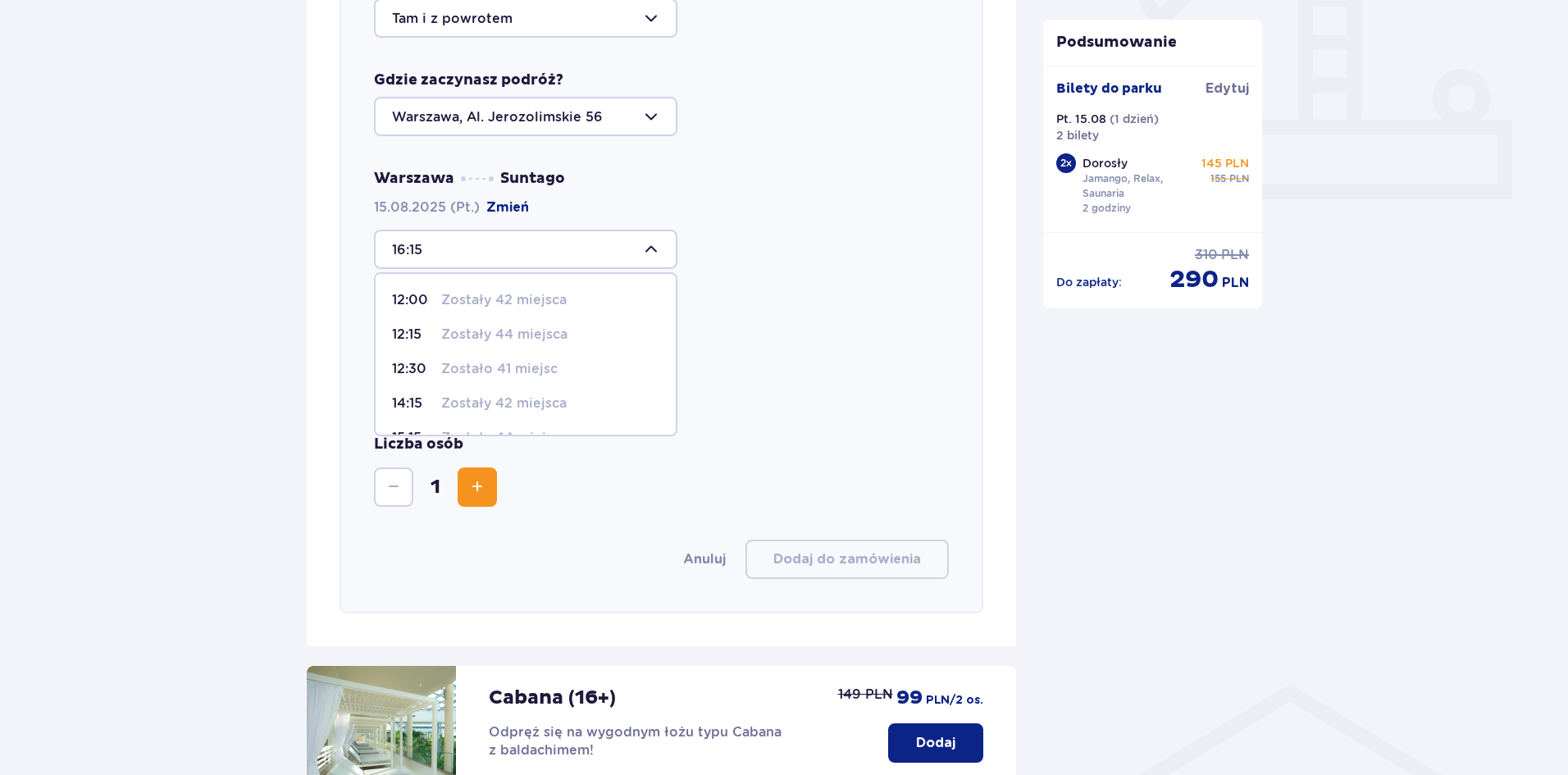 scroll, scrollTop: 235, scrollLeft: 0, axis: vertical 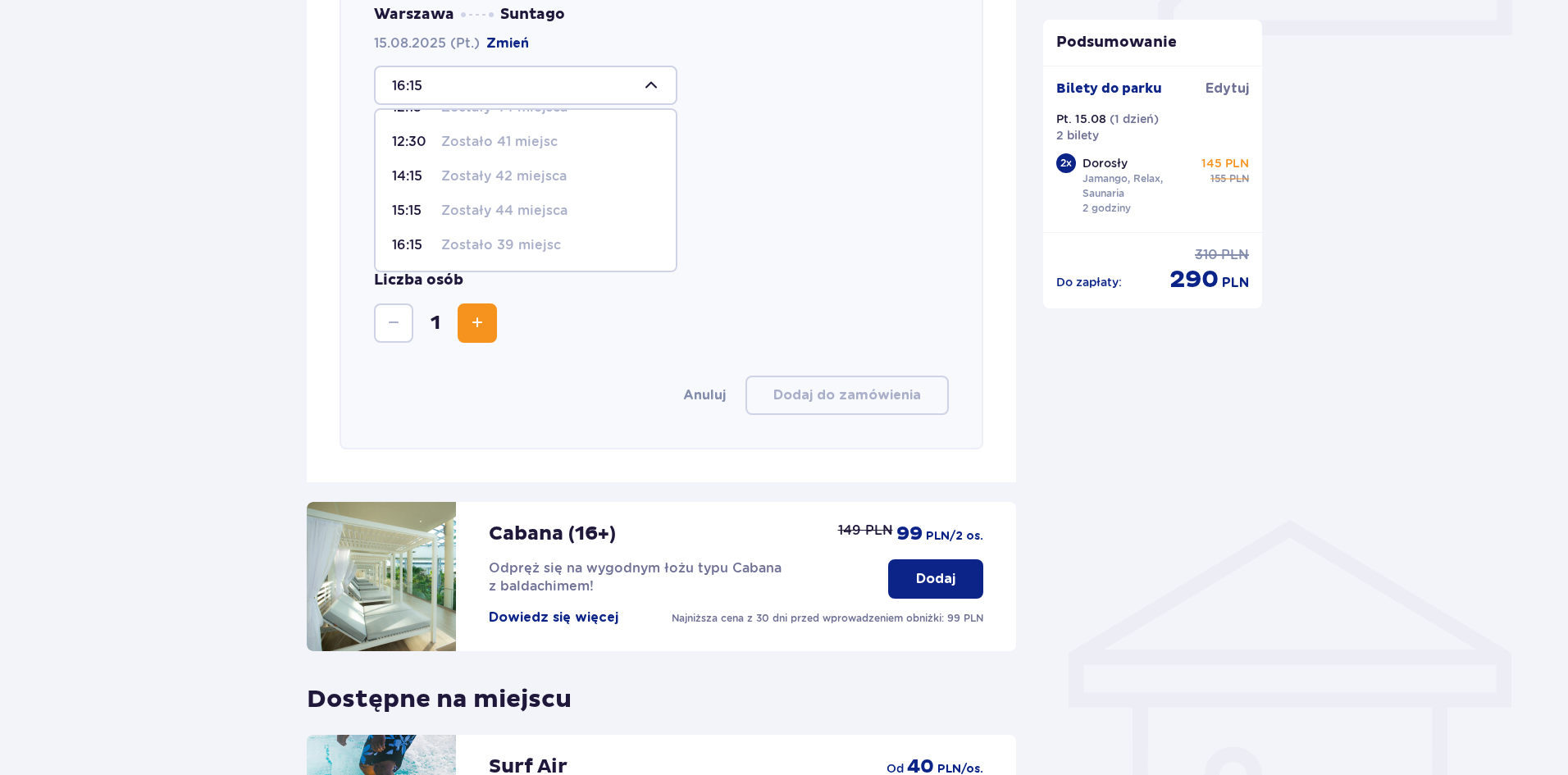 click on "Zostało 39 miejsc" at bounding box center (501, 245) 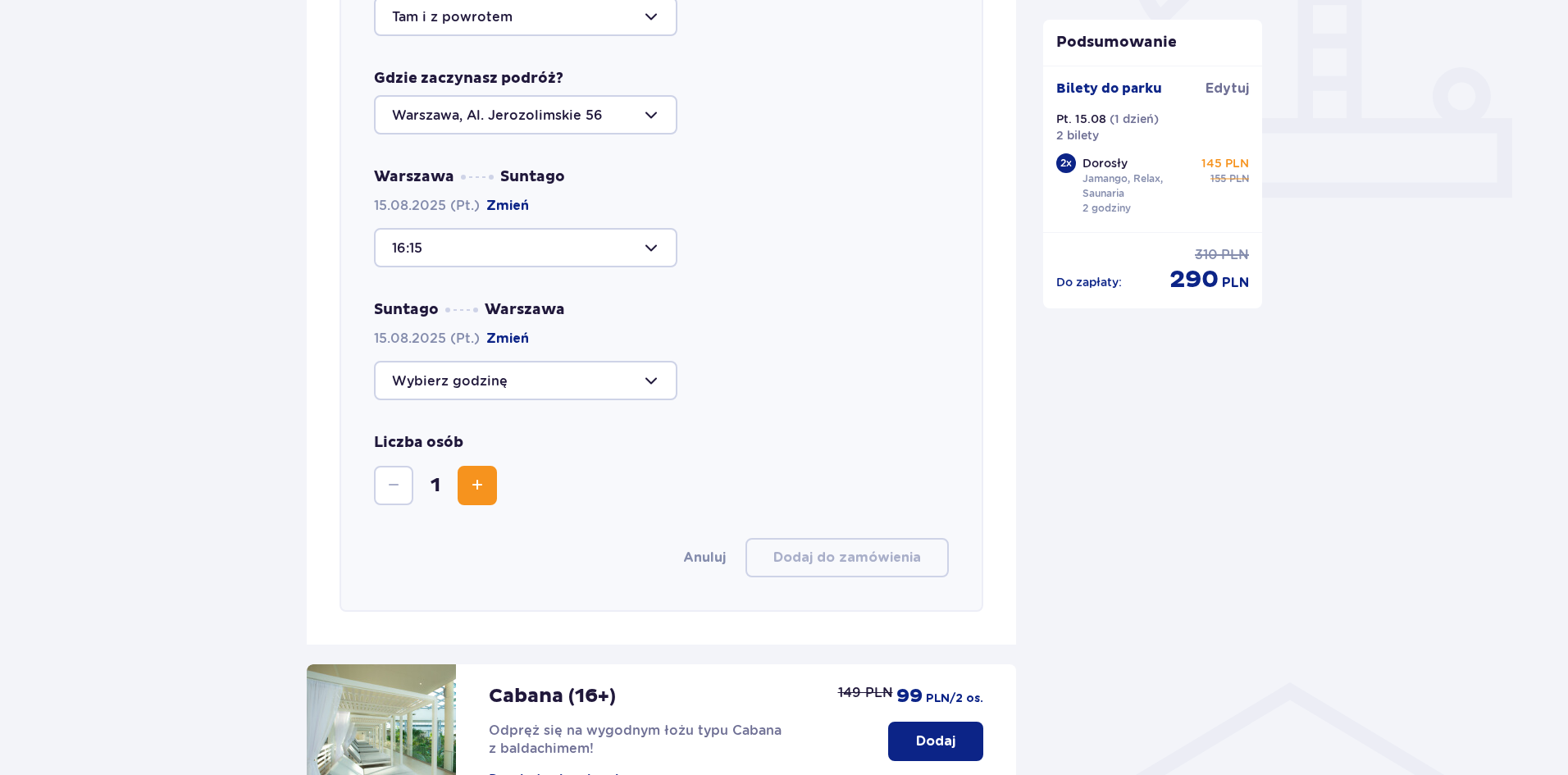 scroll, scrollTop: 648, scrollLeft: 0, axis: vertical 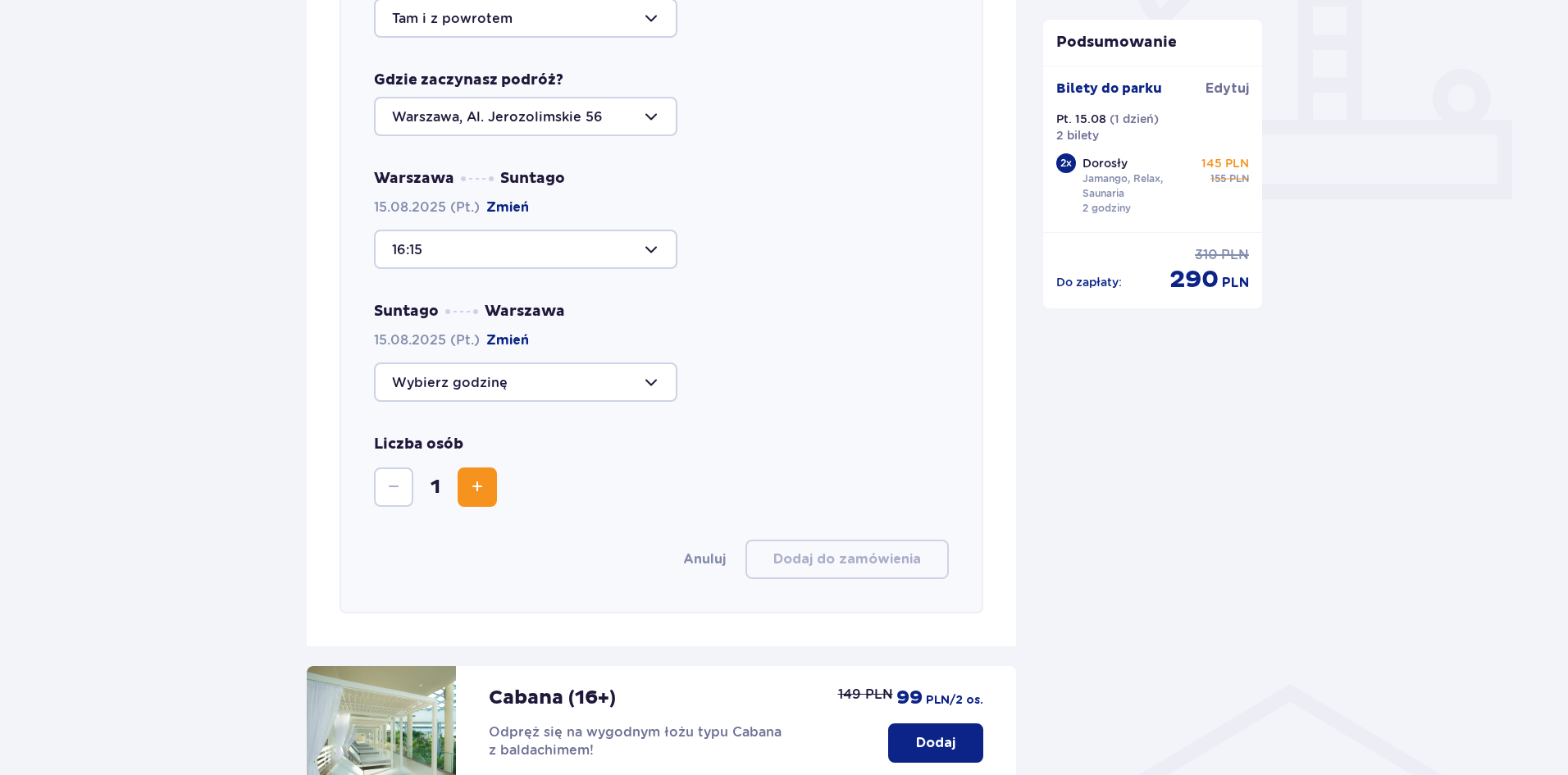 click at bounding box center (526, 382) 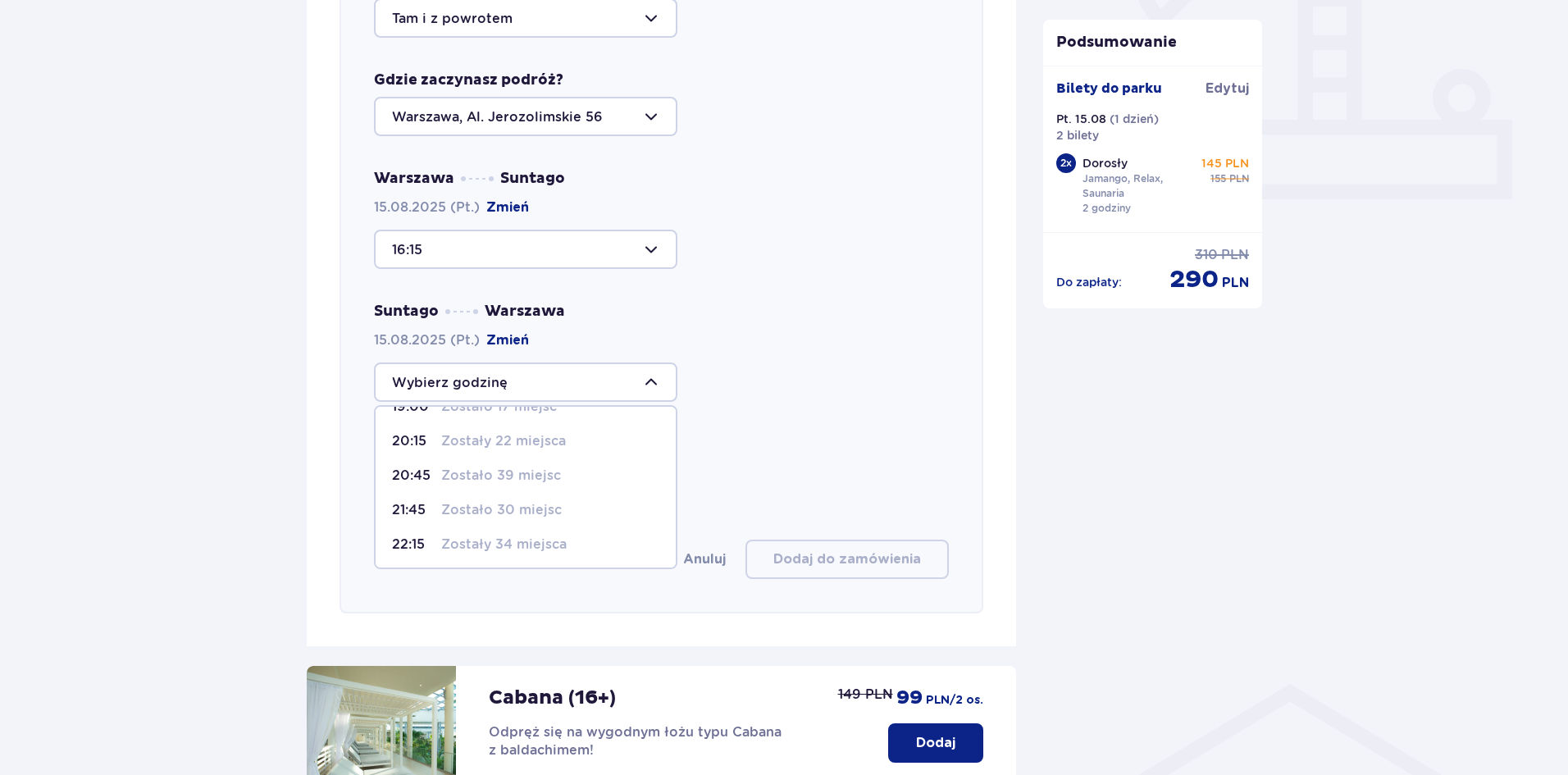 scroll, scrollTop: 131, scrollLeft: 0, axis: vertical 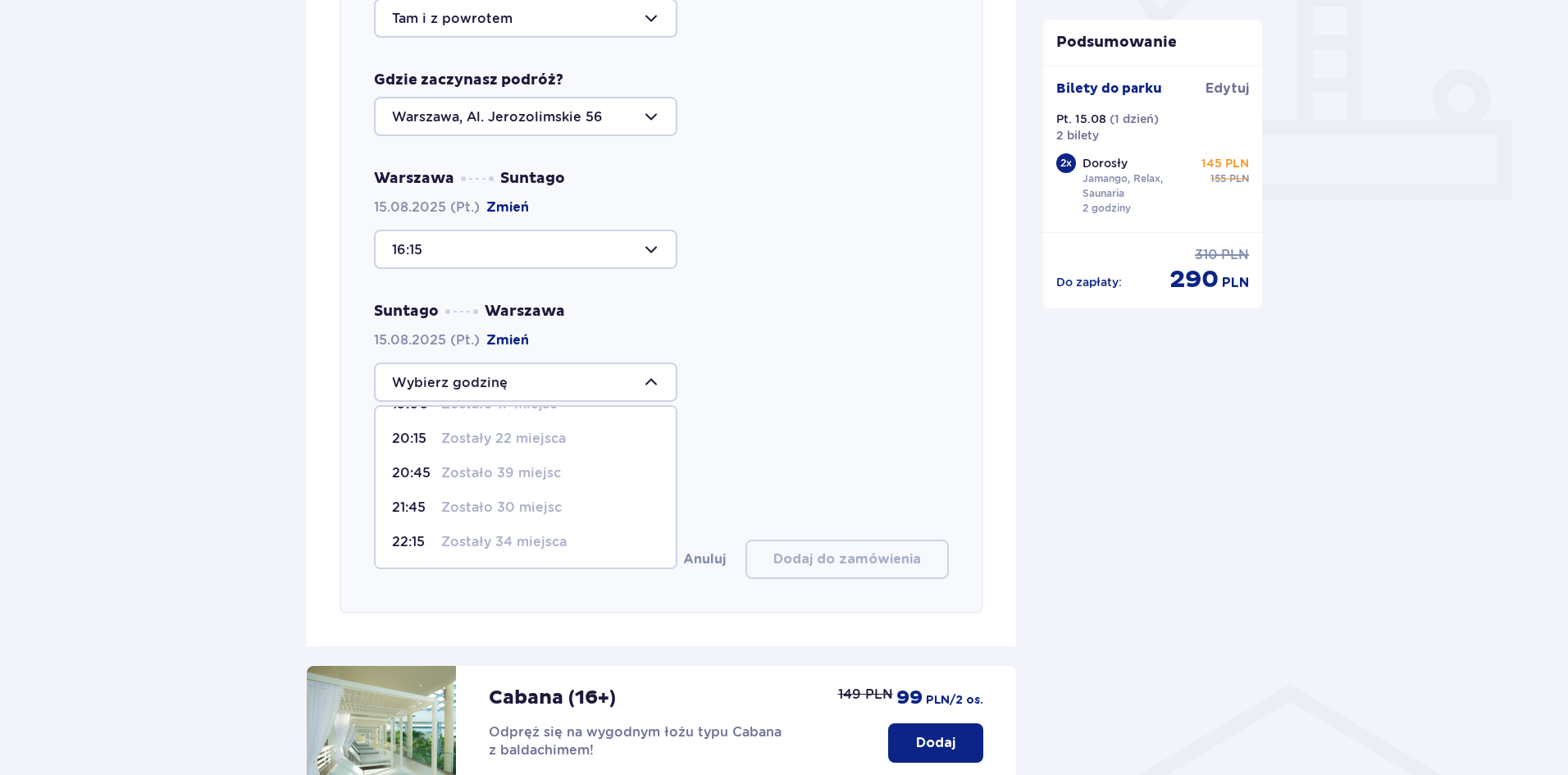 click on "Zostały 34 miejsca" at bounding box center [504, 542] 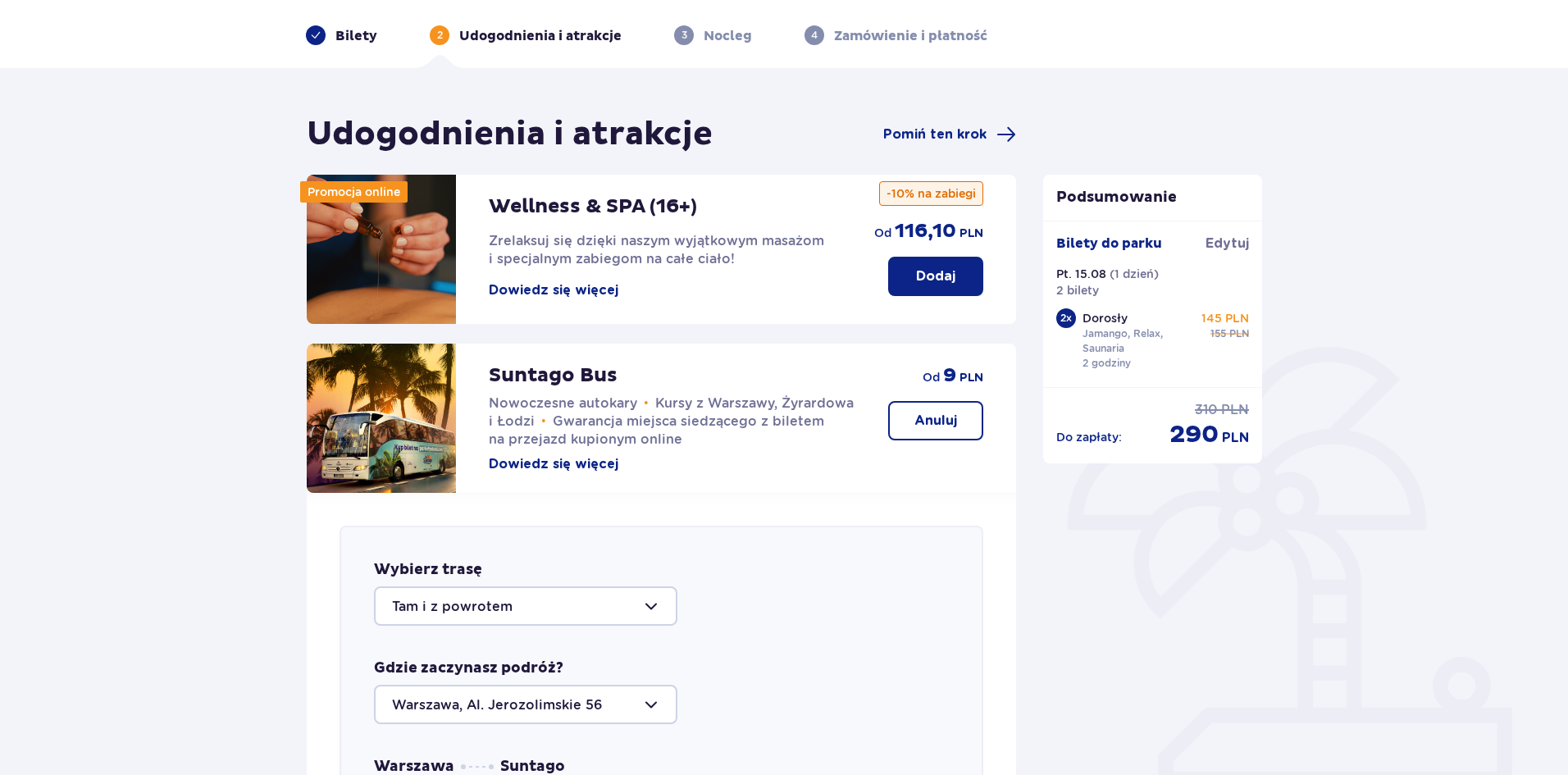 scroll, scrollTop: 0, scrollLeft: 0, axis: both 